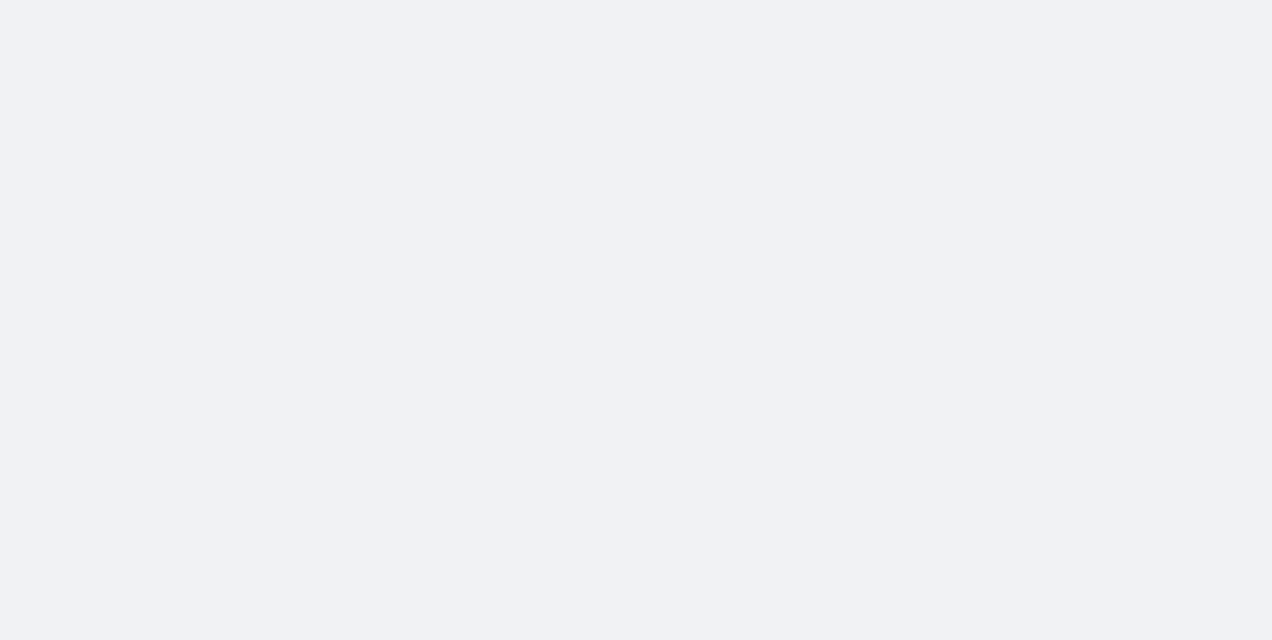 scroll, scrollTop: 0, scrollLeft: 0, axis: both 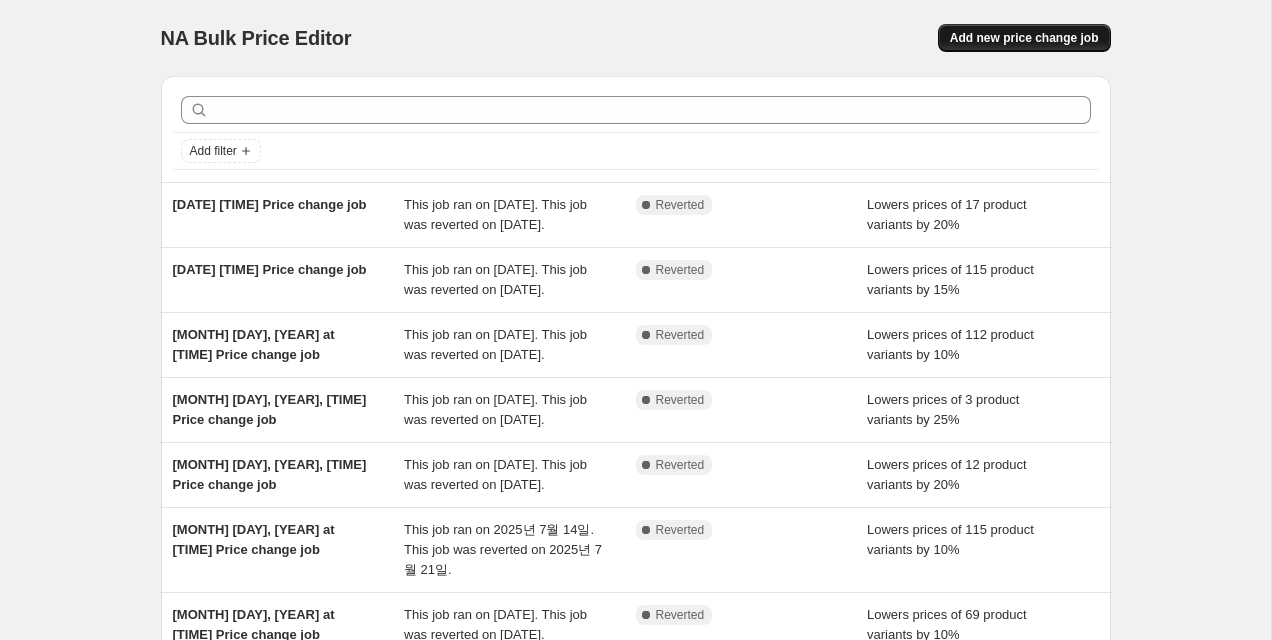 click on "Add new price change job" at bounding box center [1024, 38] 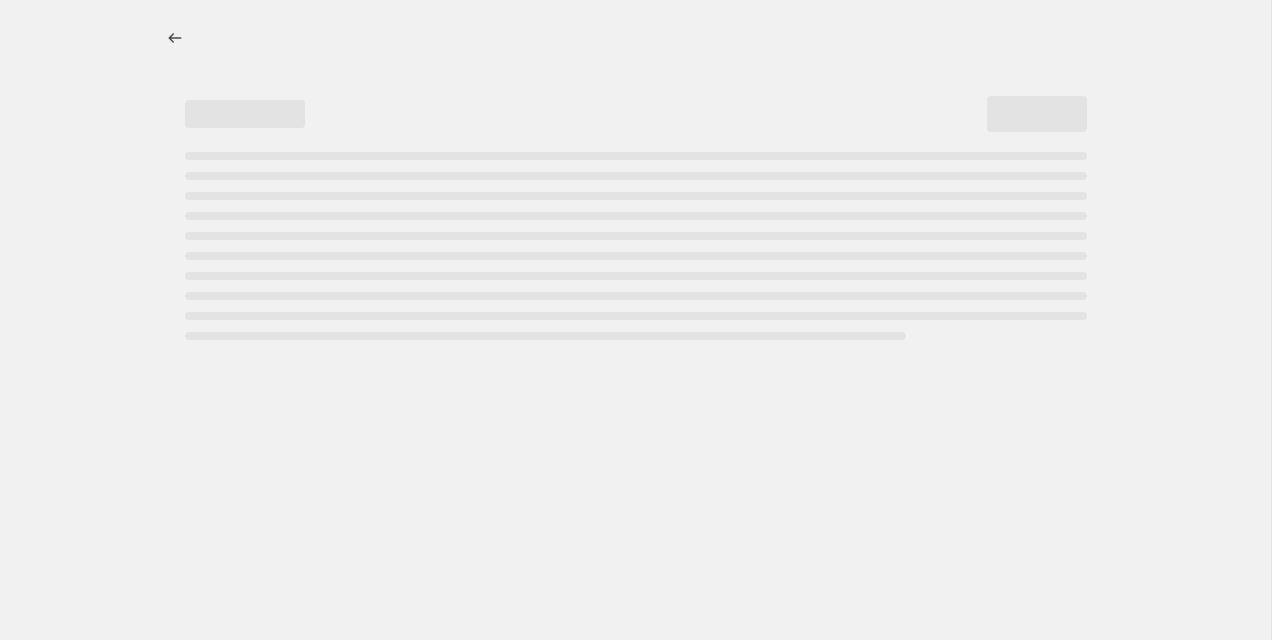 select on "percentage" 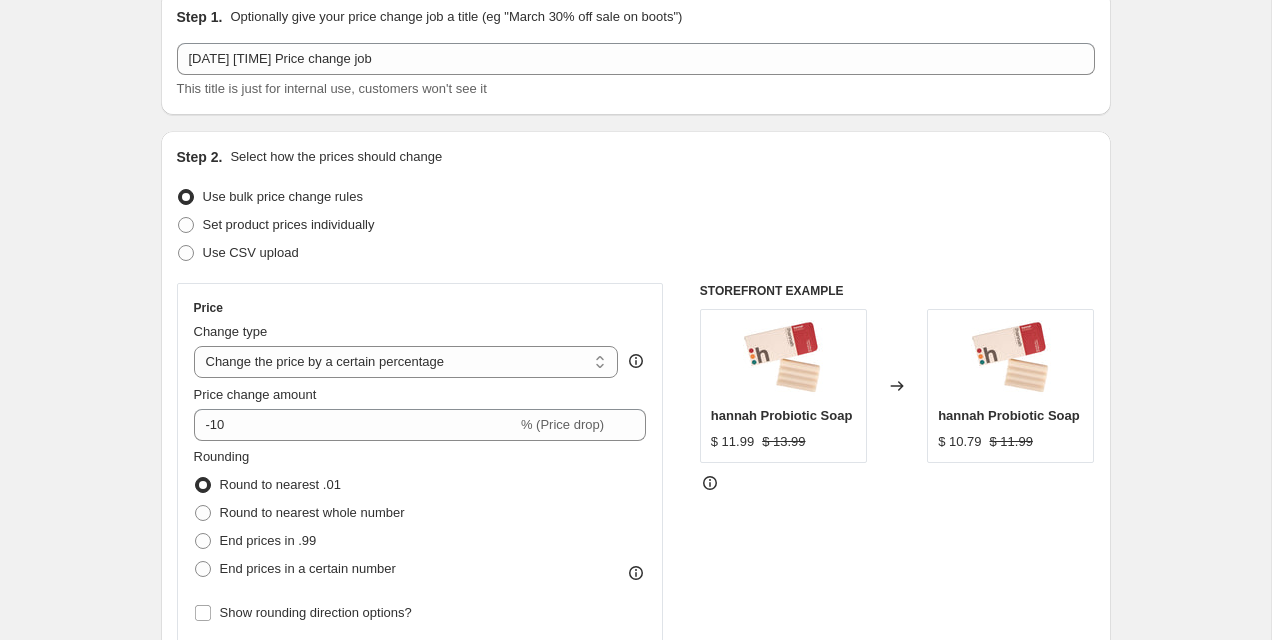 scroll, scrollTop: 149, scrollLeft: 0, axis: vertical 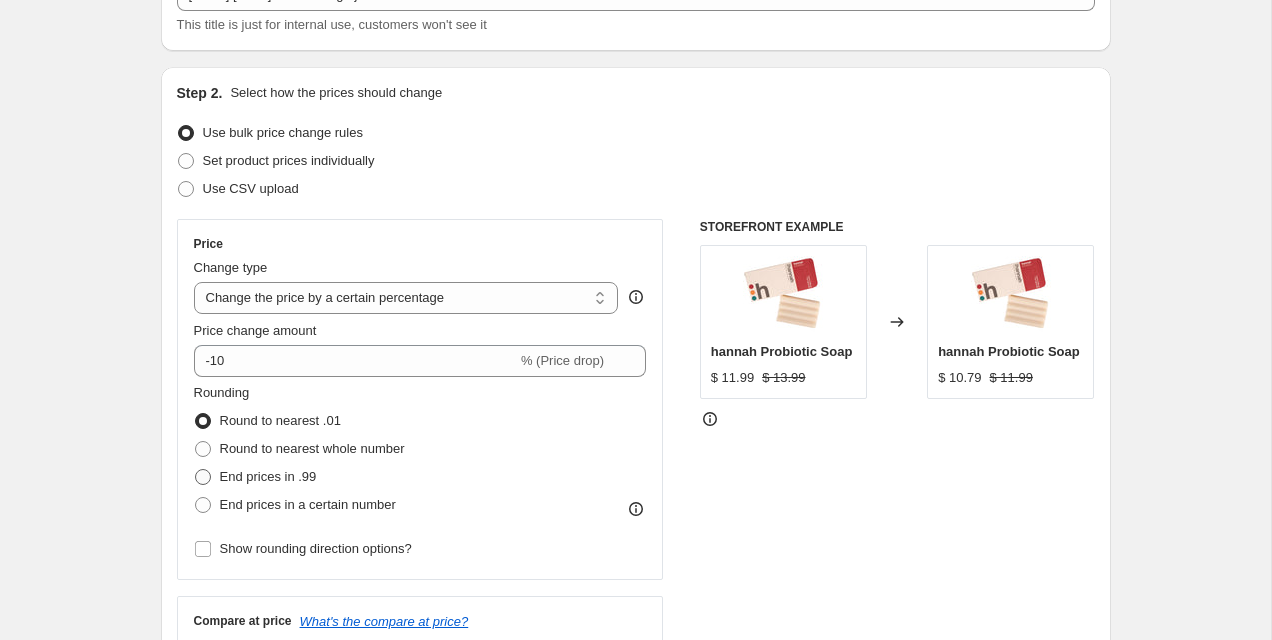 click on "End prices in .99" at bounding box center (268, 476) 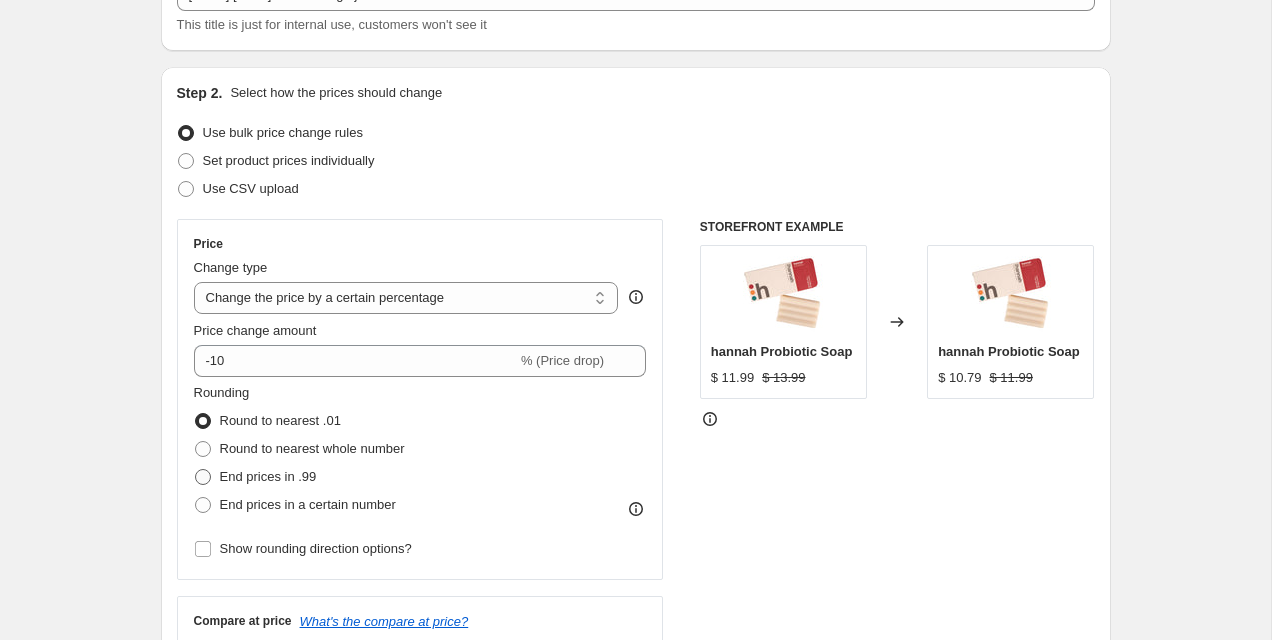 radio on "true" 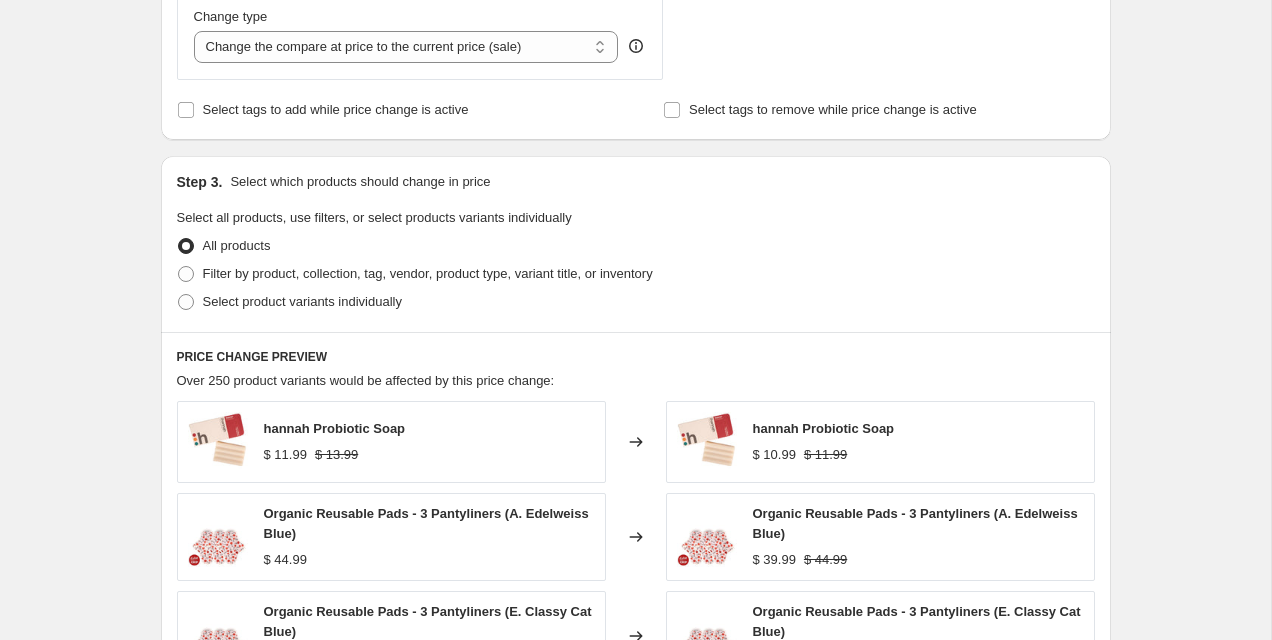 scroll, scrollTop: 802, scrollLeft: 0, axis: vertical 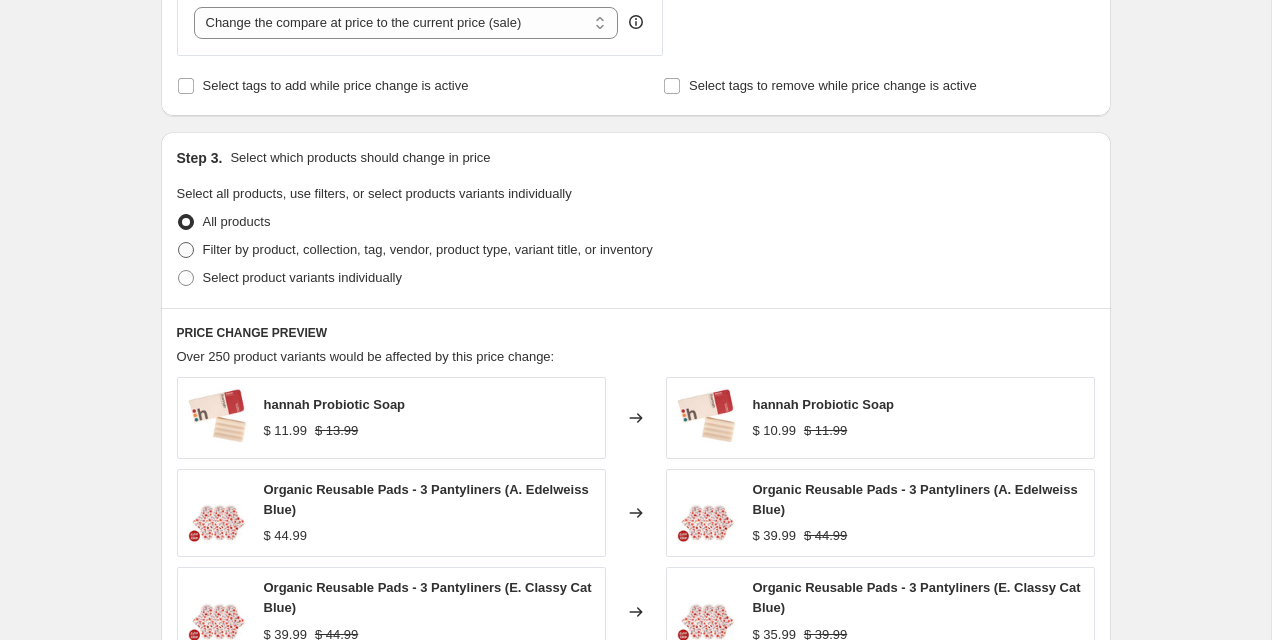 click on "Filter by product, collection, tag, vendor, product type, variant title, or inventory" at bounding box center [428, 249] 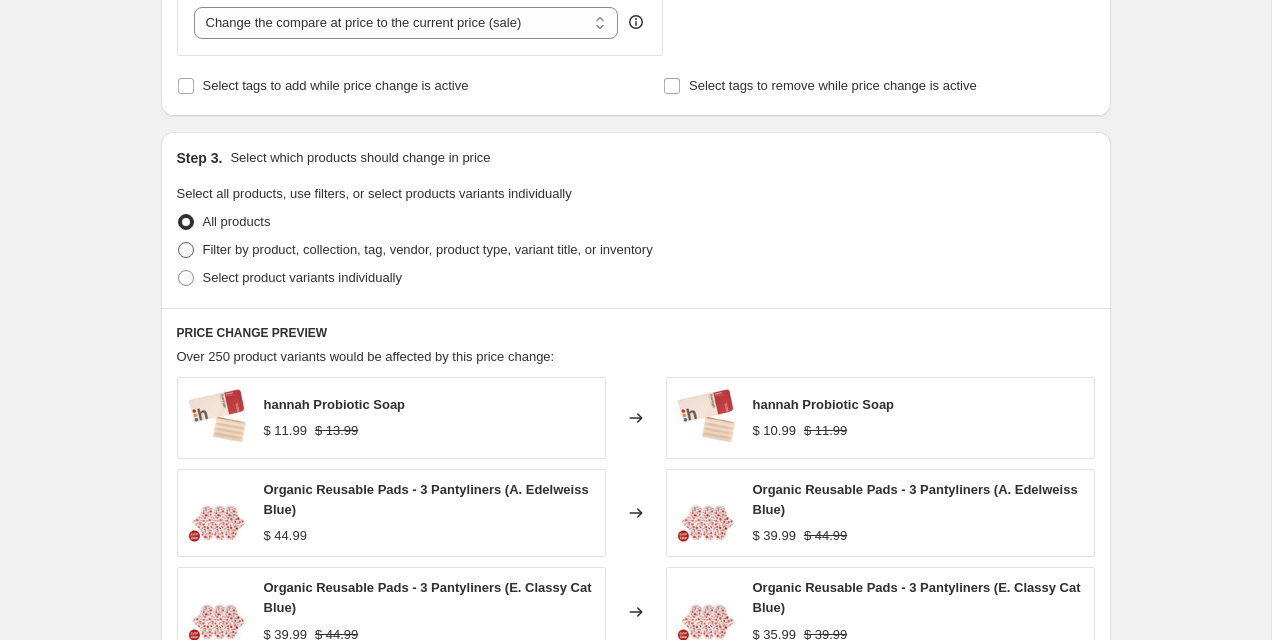 radio on "true" 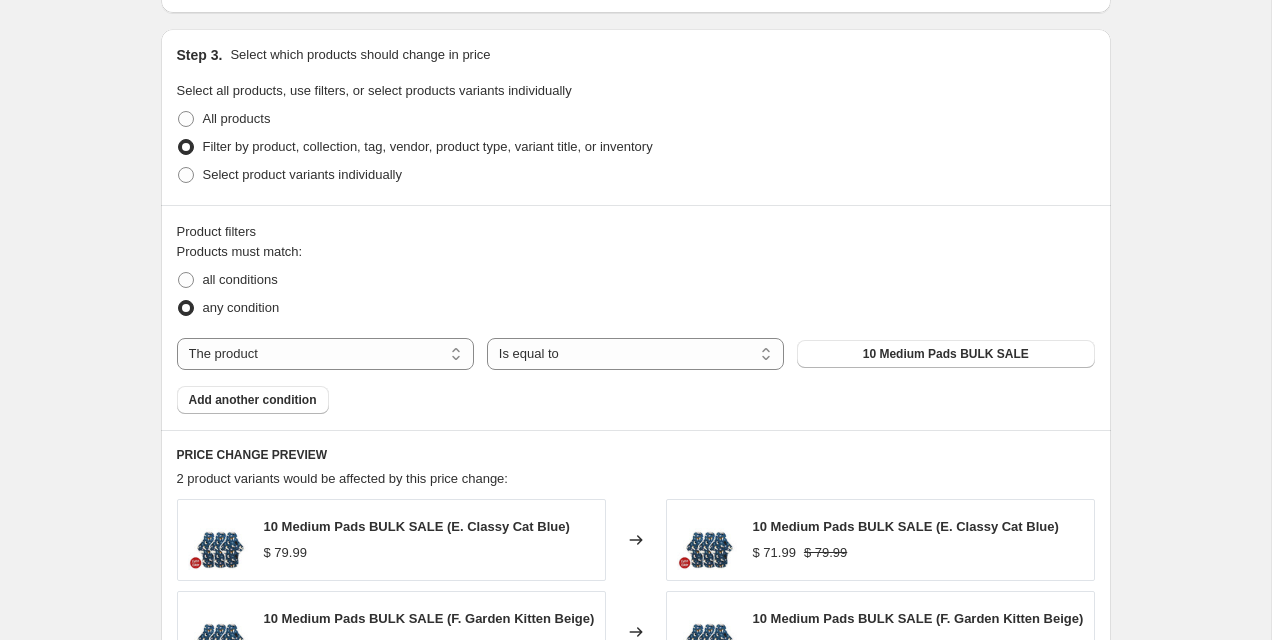 scroll, scrollTop: 958, scrollLeft: 0, axis: vertical 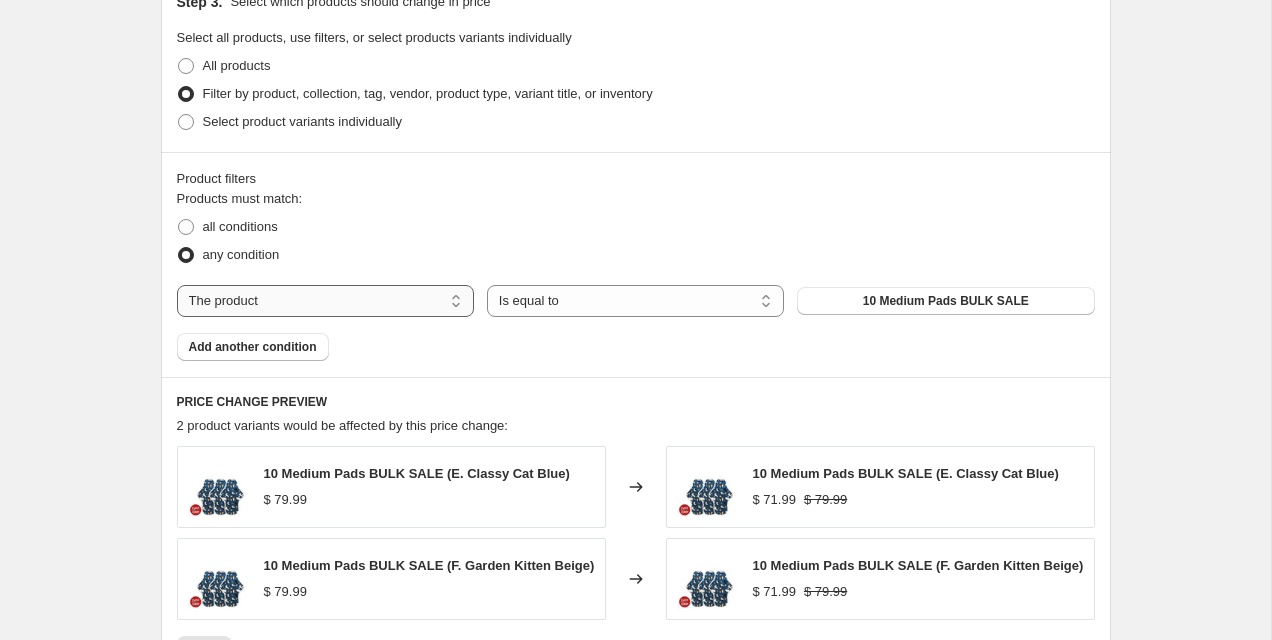 click on "The product The product's collection The product's tag The product's vendor The product's type The product's status The variant's title Inventory quantity" at bounding box center (325, 301) 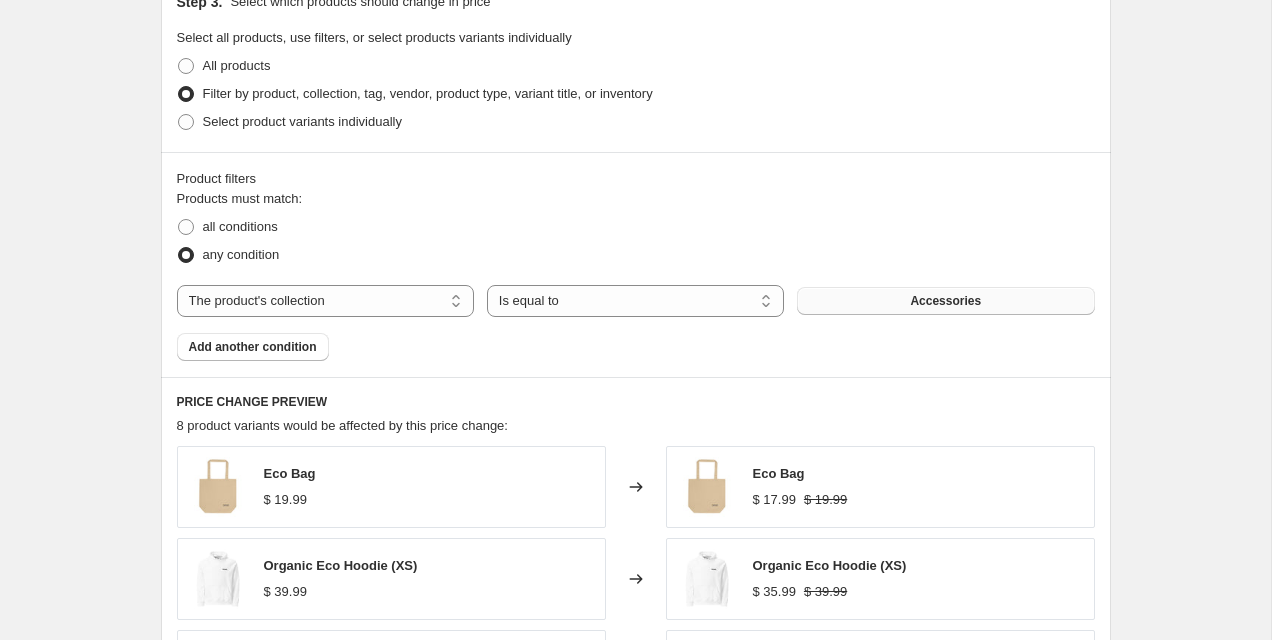 click on "Accessories" at bounding box center [945, 301] 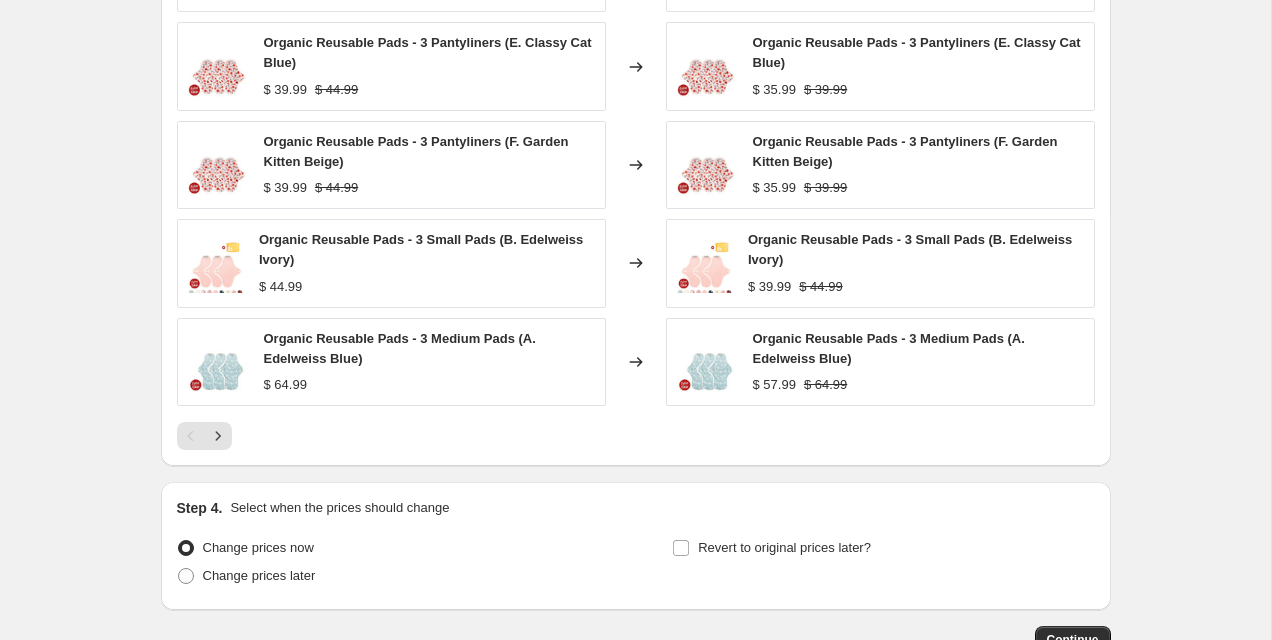 scroll, scrollTop: 1487, scrollLeft: 0, axis: vertical 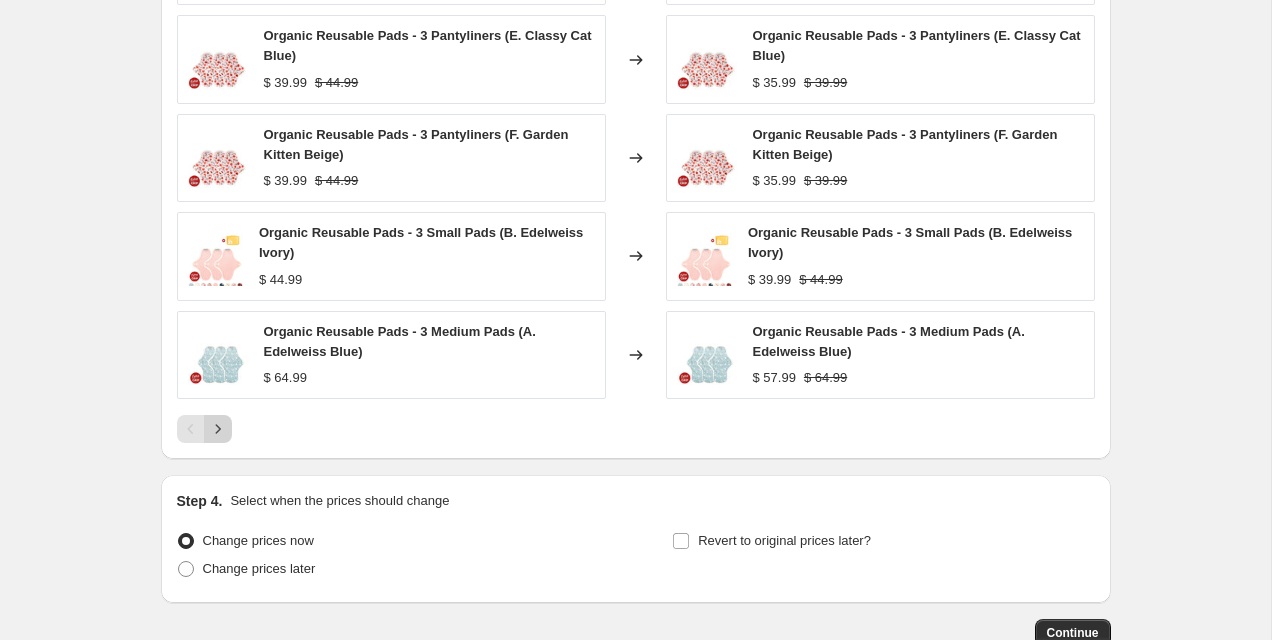 click at bounding box center [218, 429] 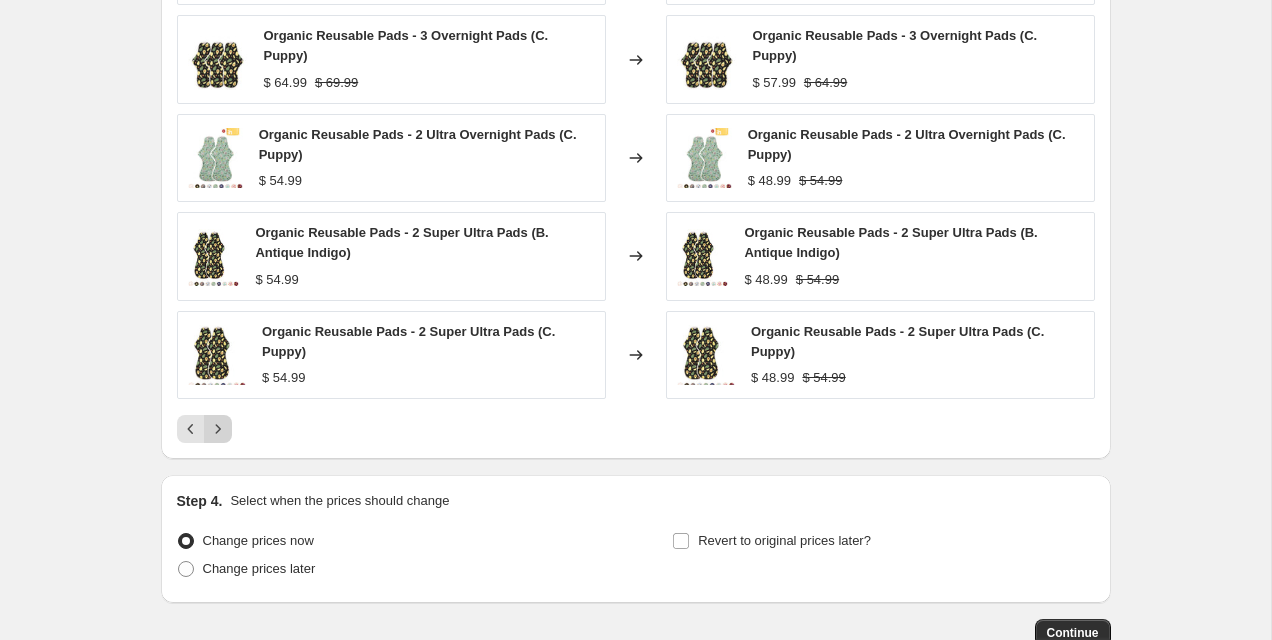 click at bounding box center [218, 429] 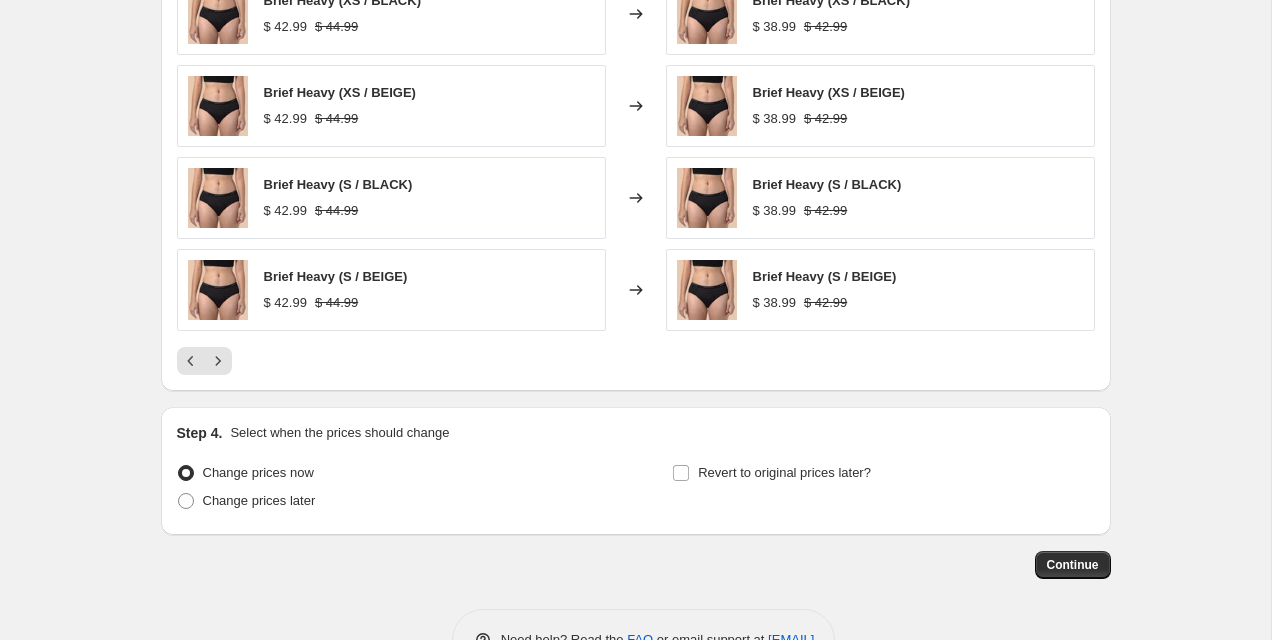scroll, scrollTop: 1584, scrollLeft: 0, axis: vertical 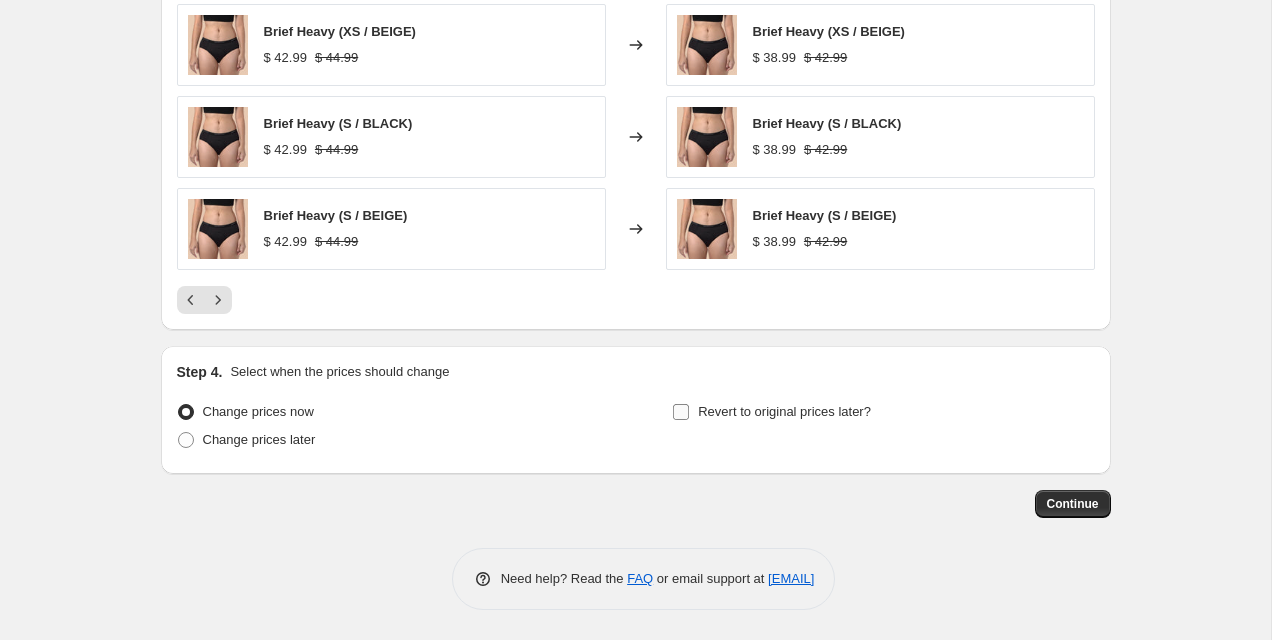 click on "Revert to original prices later?" at bounding box center [784, 411] 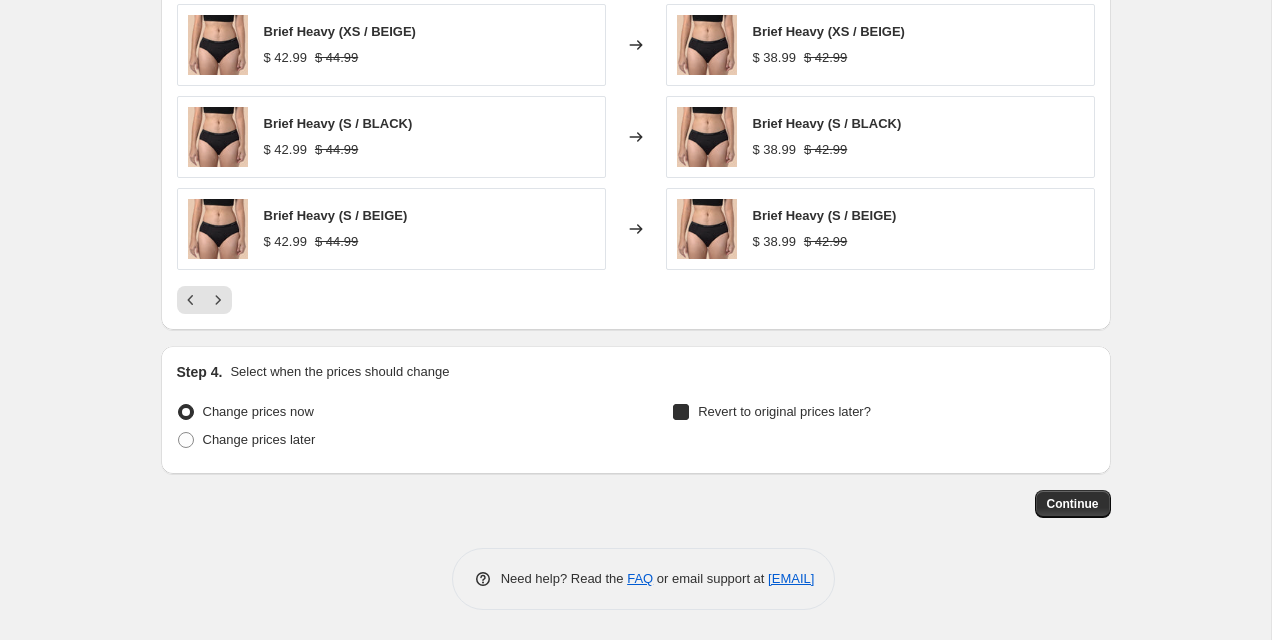 checkbox on "true" 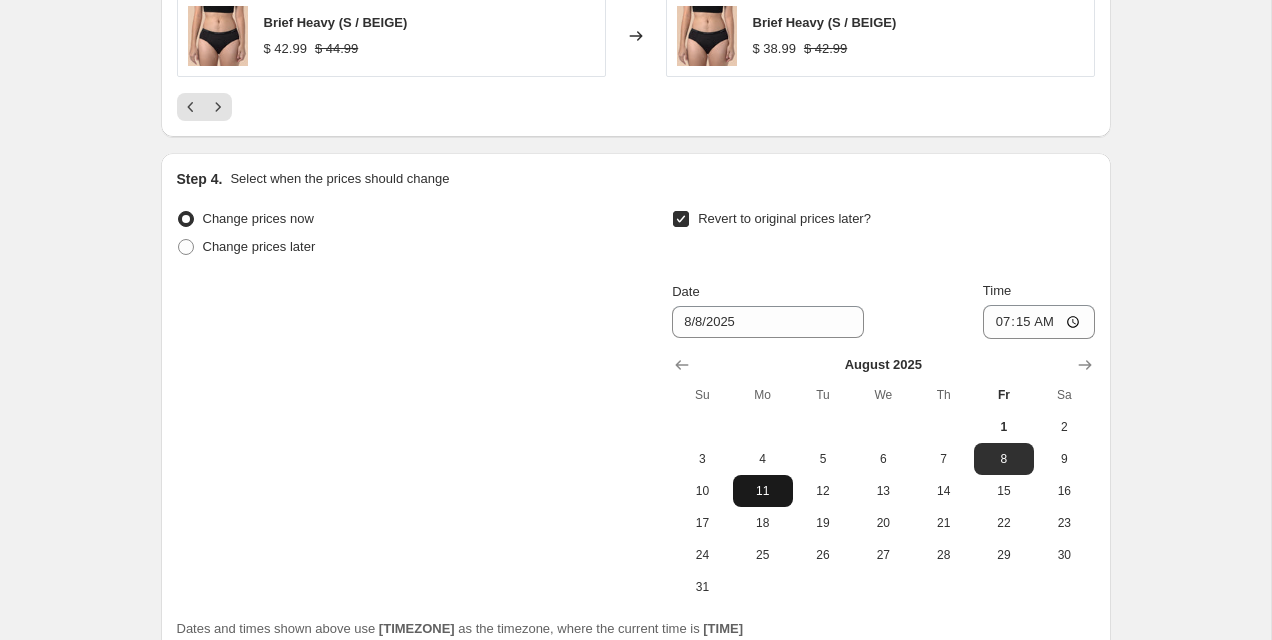 scroll, scrollTop: 1809, scrollLeft: 0, axis: vertical 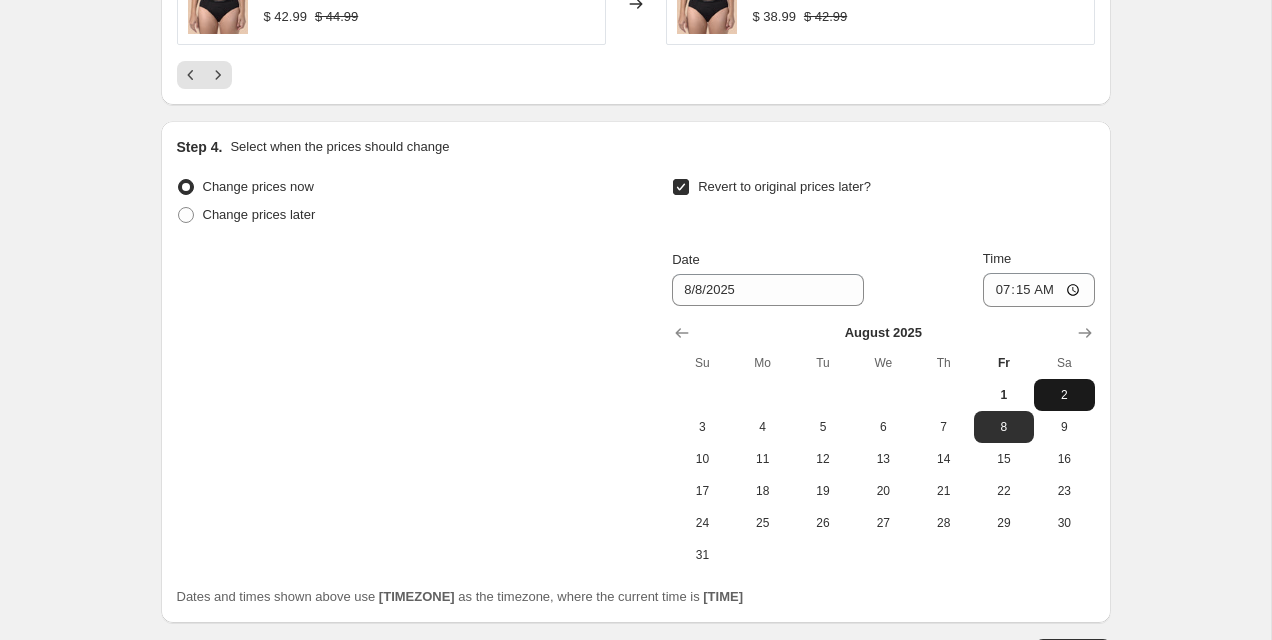 click on "2" at bounding box center [1064, 395] 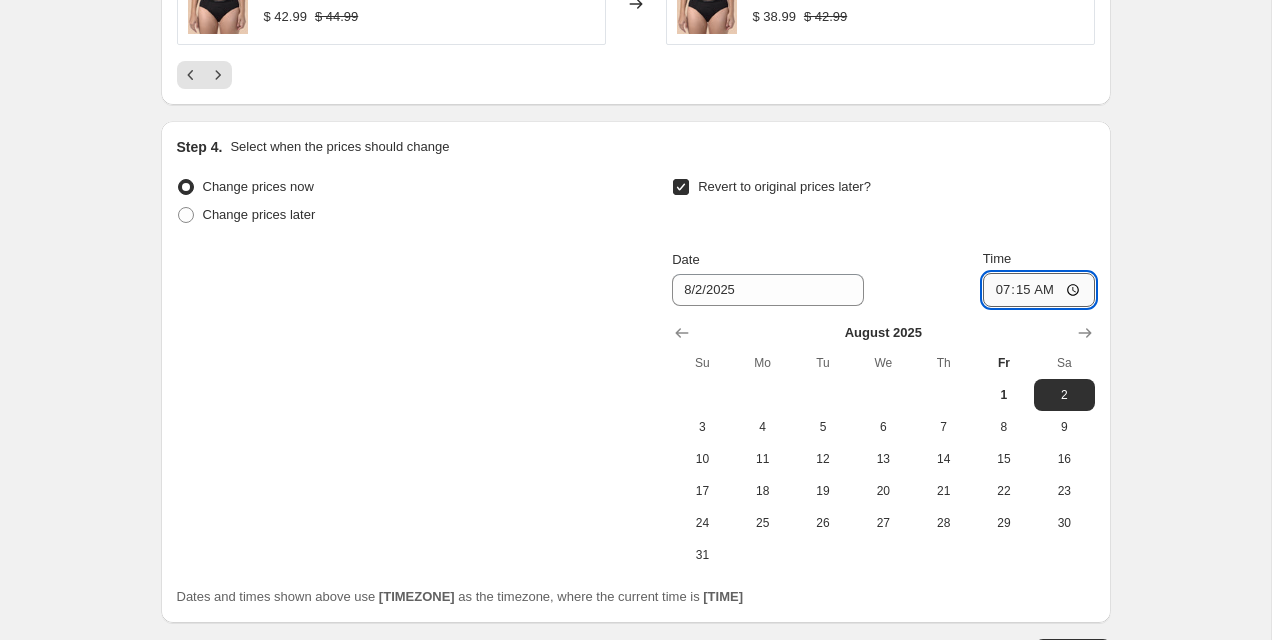 click on "07:15" at bounding box center [1039, 290] 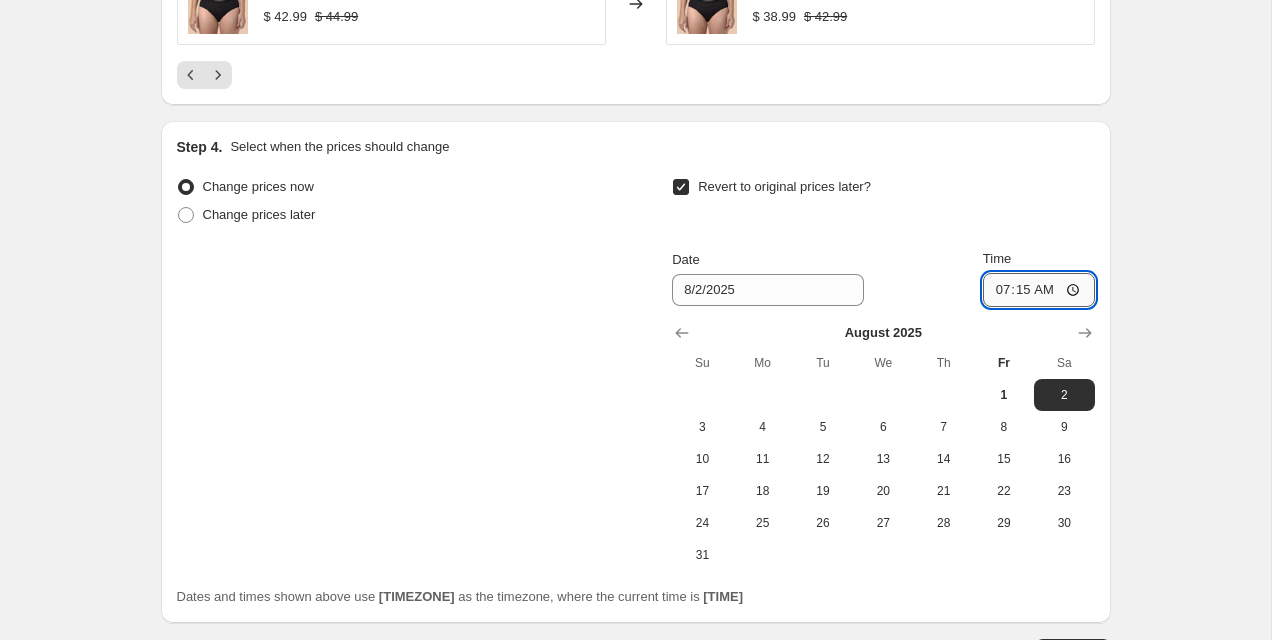 click on "07:15" at bounding box center (1039, 290) 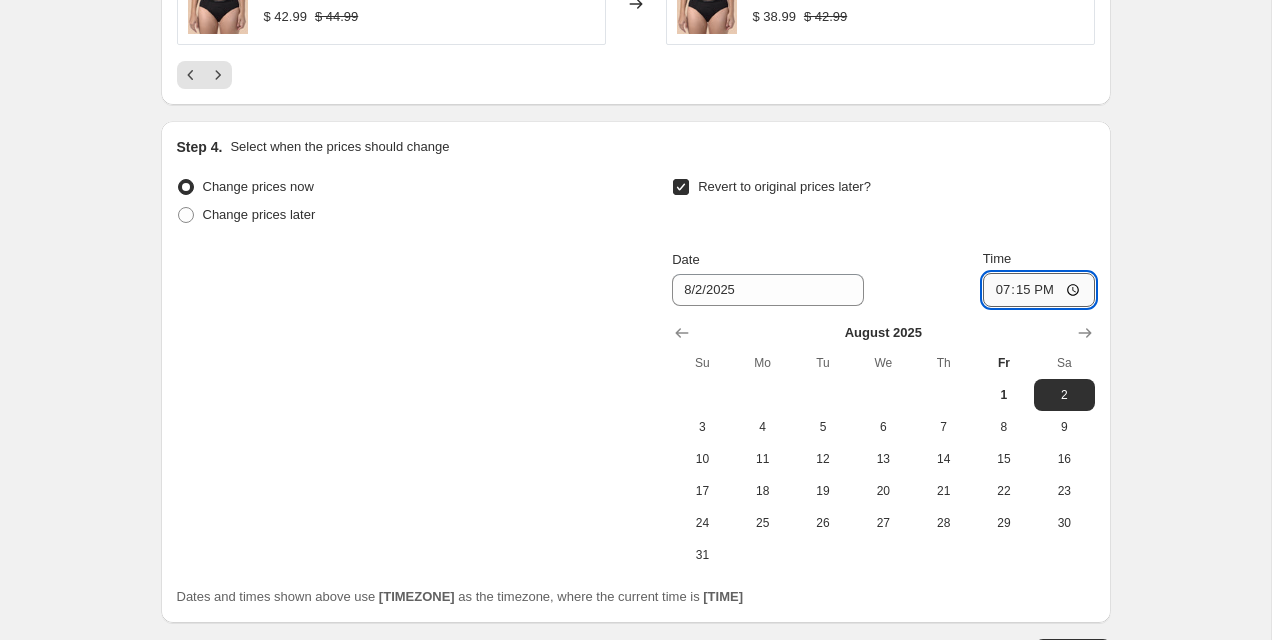 click on "19:15" at bounding box center (1039, 290) 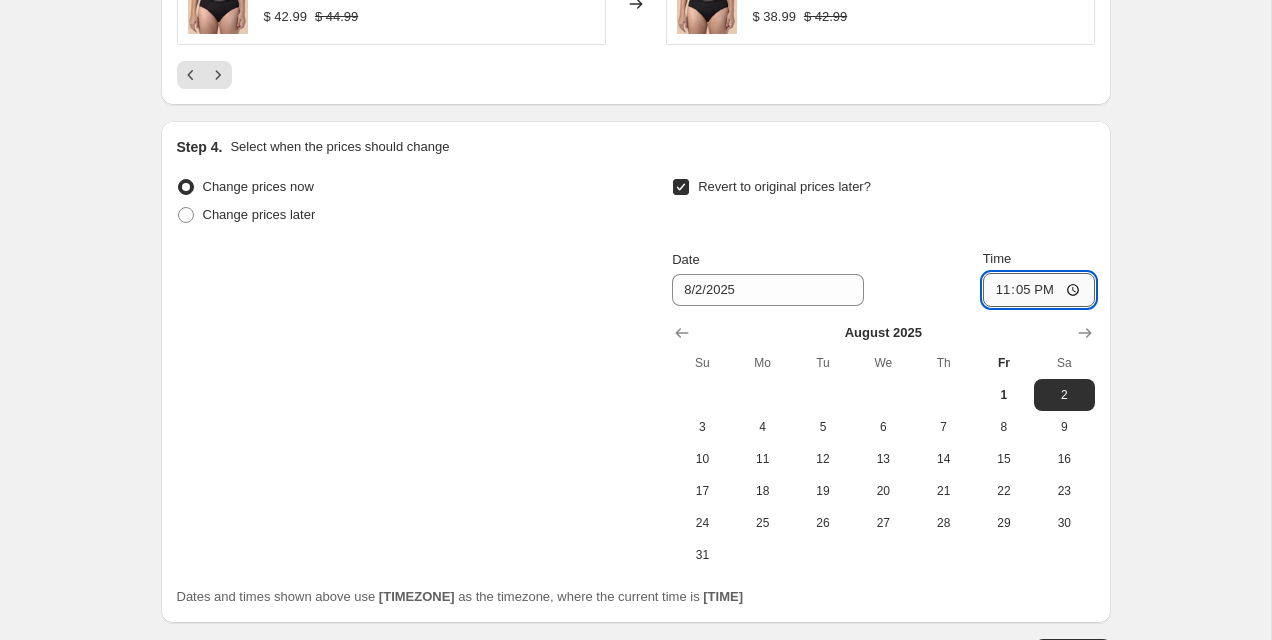 type on "23:59" 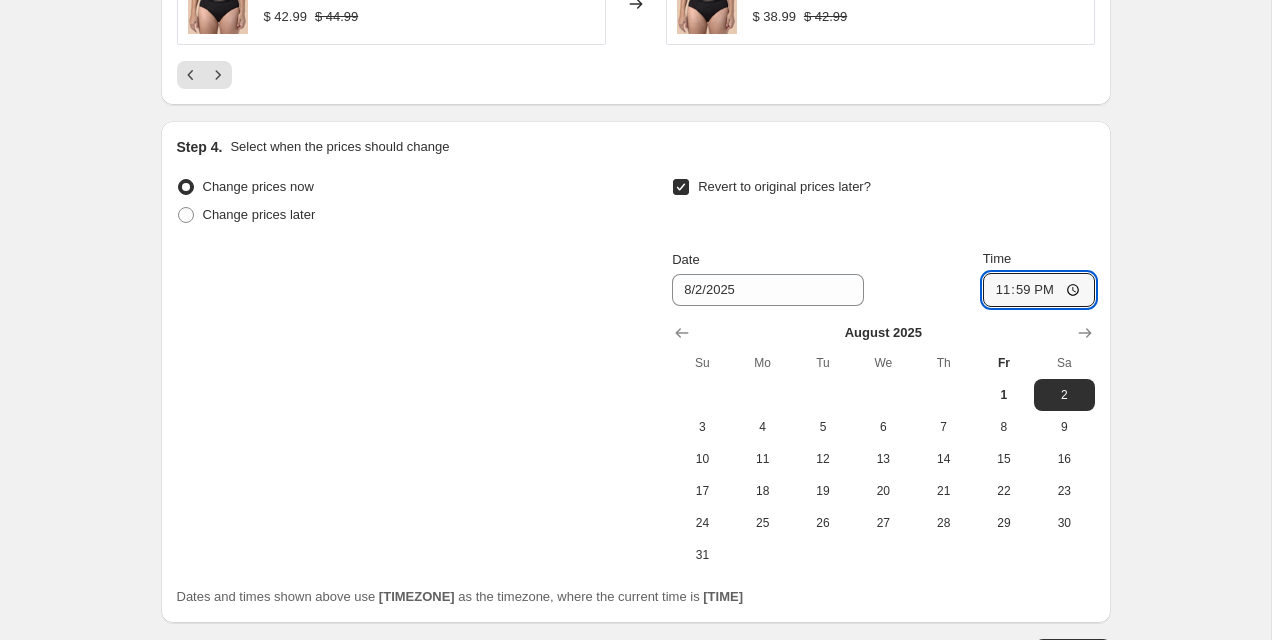 click on "Create new price change job. This page is ready Create new price change job Draft Step 1. Optionally give your price change job a title (eg "March 30% off sale on boots") 2025년 8월 1일 오전 7:15:21 Price change job This title is just for internal use, customers won't see it Step 2. Select how the prices should change Use bulk price change rules Set product prices individually Use CSV upload Price Change type Change the price to a certain amount Change the price by a certain amount Change the price by a certain percentage Change the price to the current compare at price (price before sale) Change the price by a certain amount relative to the compare at price Change the price by a certain percentage relative to the compare at price Don't change the price Change the price by a certain percentage relative to the cost per item Change price to certain cost margin Change the price by a certain percentage Price change amount -10 % (Price drop) Rounding Round to nearest .01 Round to nearest whole number $ 26.99" at bounding box center (635, -510) 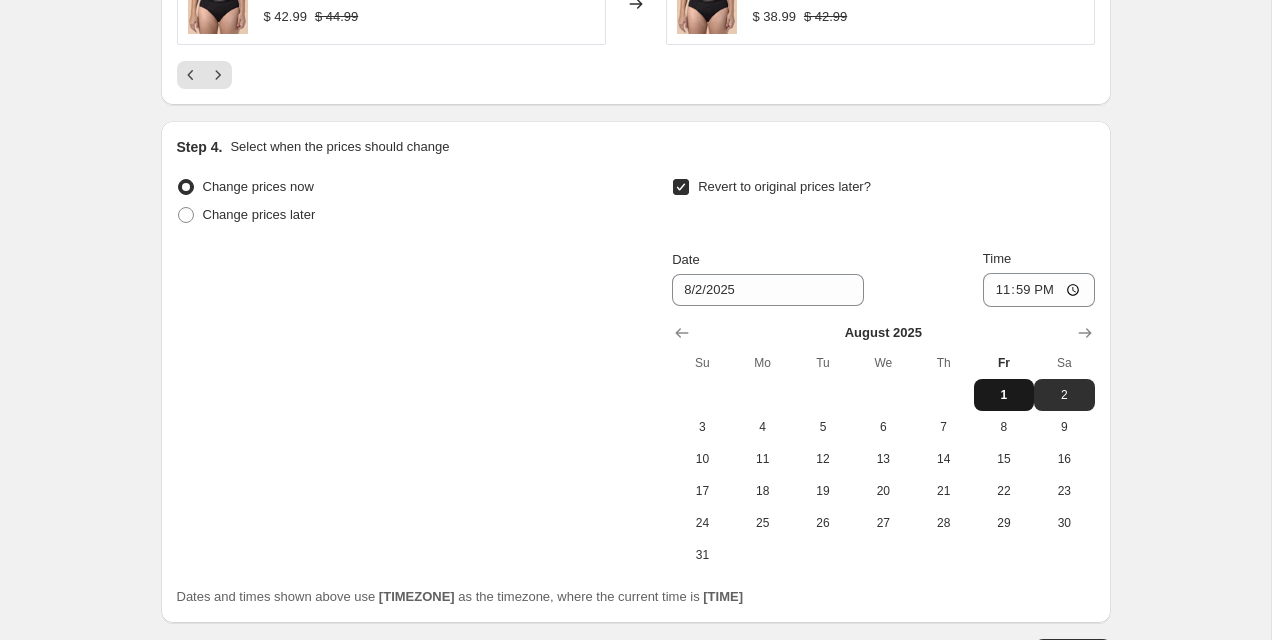 click on "1" at bounding box center (1004, 395) 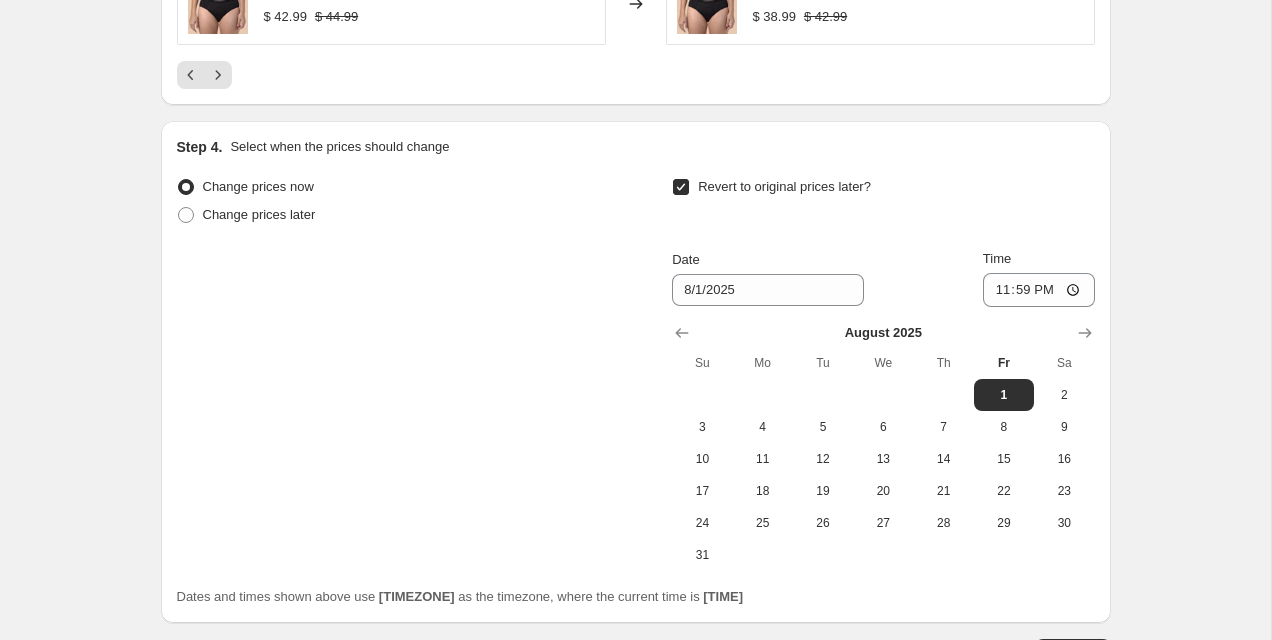 click on "Create new price change job. This page is ready Create new price change job Draft Step 1. Optionally give your price change job a title (eg "March 30% off sale on boots") 2025년 8월 1일 오전 7:15:21 Price change job This title is just for internal use, customers won't see it Step 2. Select how the prices should change Use bulk price change rules Set product prices individually Use CSV upload Price Change type Change the price to a certain amount Change the price by a certain amount Change the price by a certain percentage Change the price to the current compare at price (price before sale) Change the price by a certain amount relative to the compare at price Change the price by a certain percentage relative to the compare at price Don't change the price Change the price by a certain percentage relative to the cost per item Change price to certain cost margin Change the price by a certain percentage Price change amount -10 % (Price drop) Rounding Round to nearest .01 Round to nearest whole number $ 26.99" at bounding box center (635, -510) 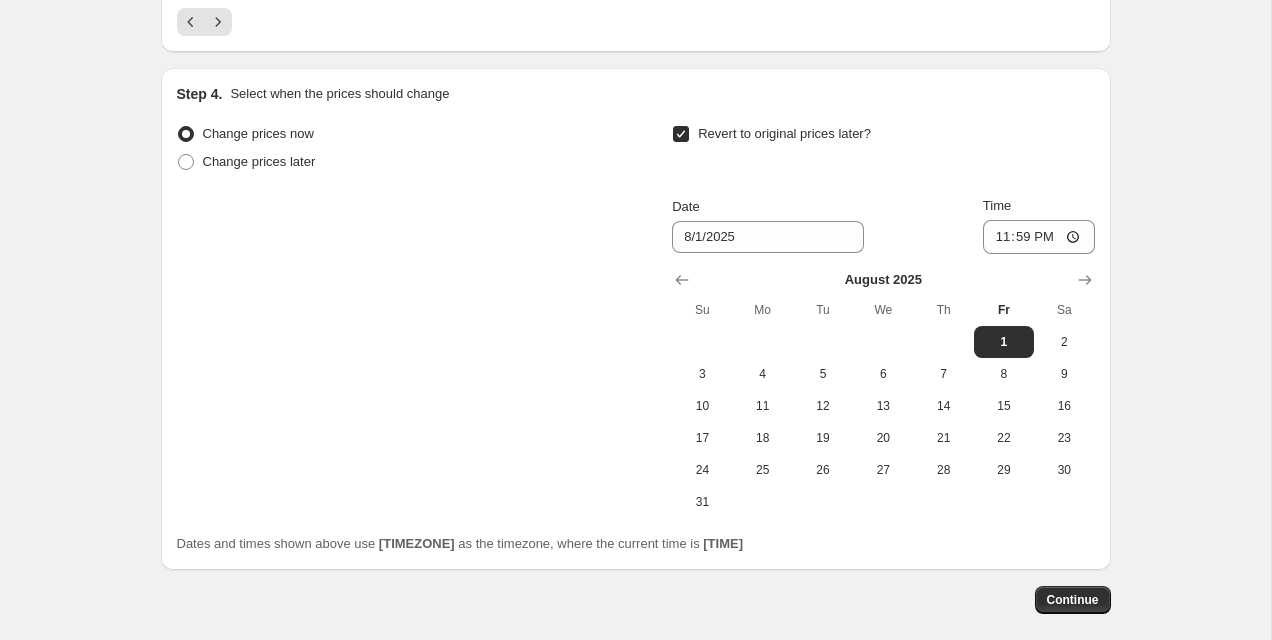 scroll, scrollTop: 1958, scrollLeft: 0, axis: vertical 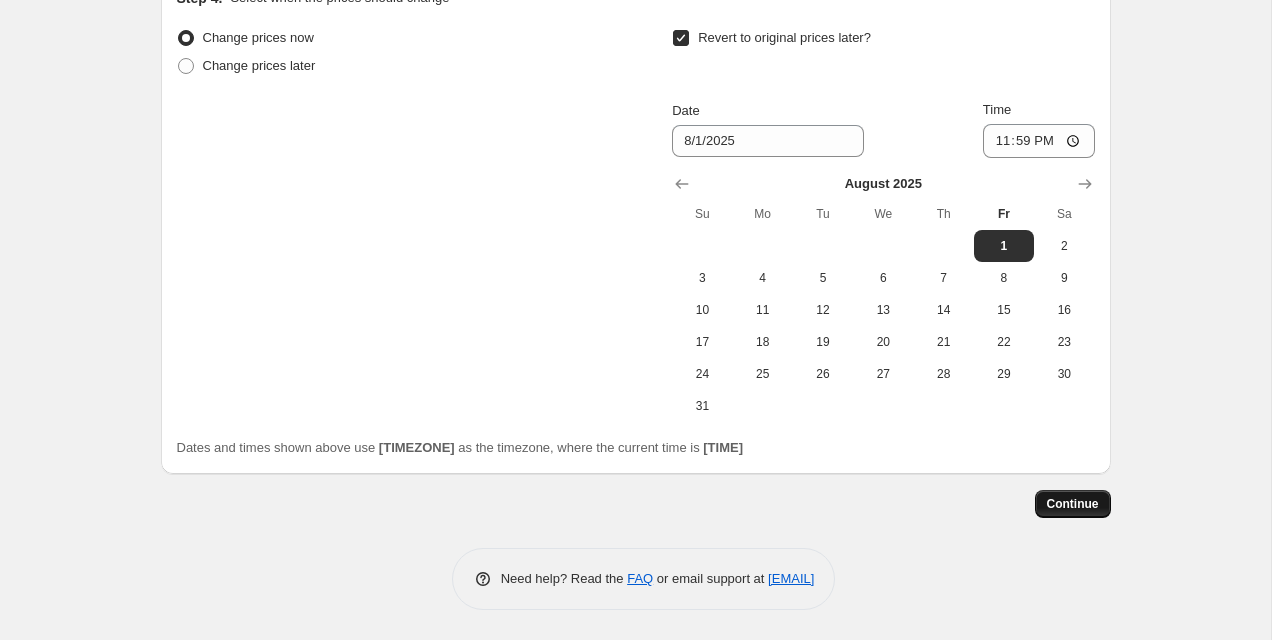 click on "Continue" at bounding box center [1073, 504] 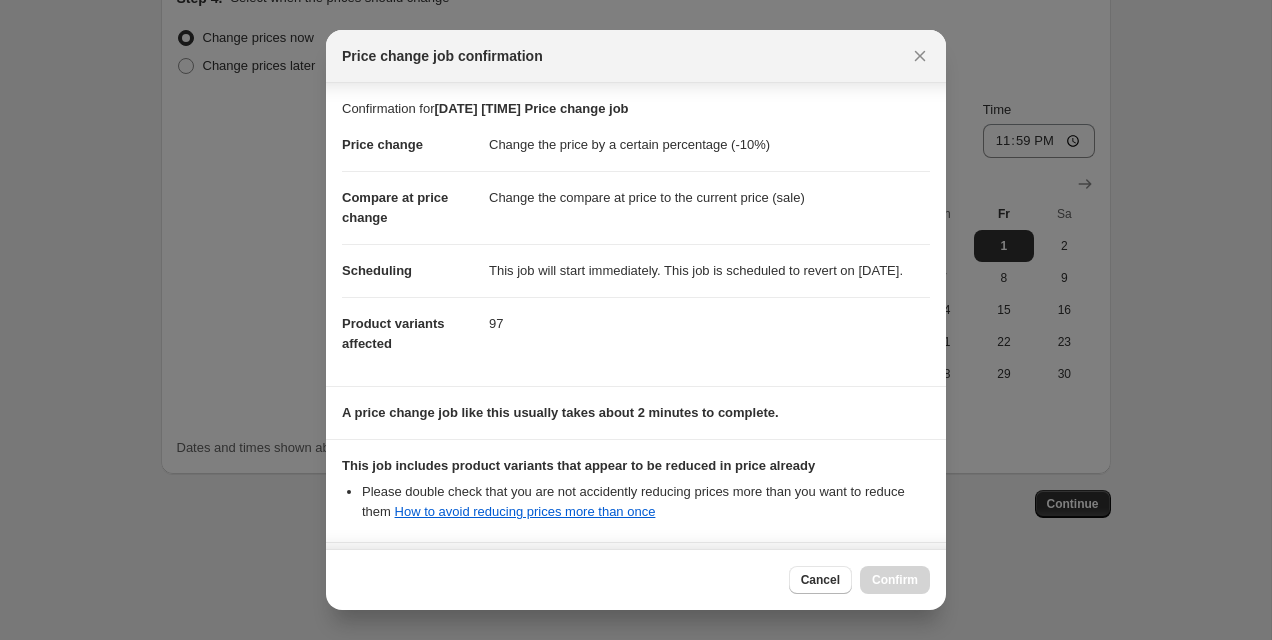 scroll, scrollTop: 222, scrollLeft: 0, axis: vertical 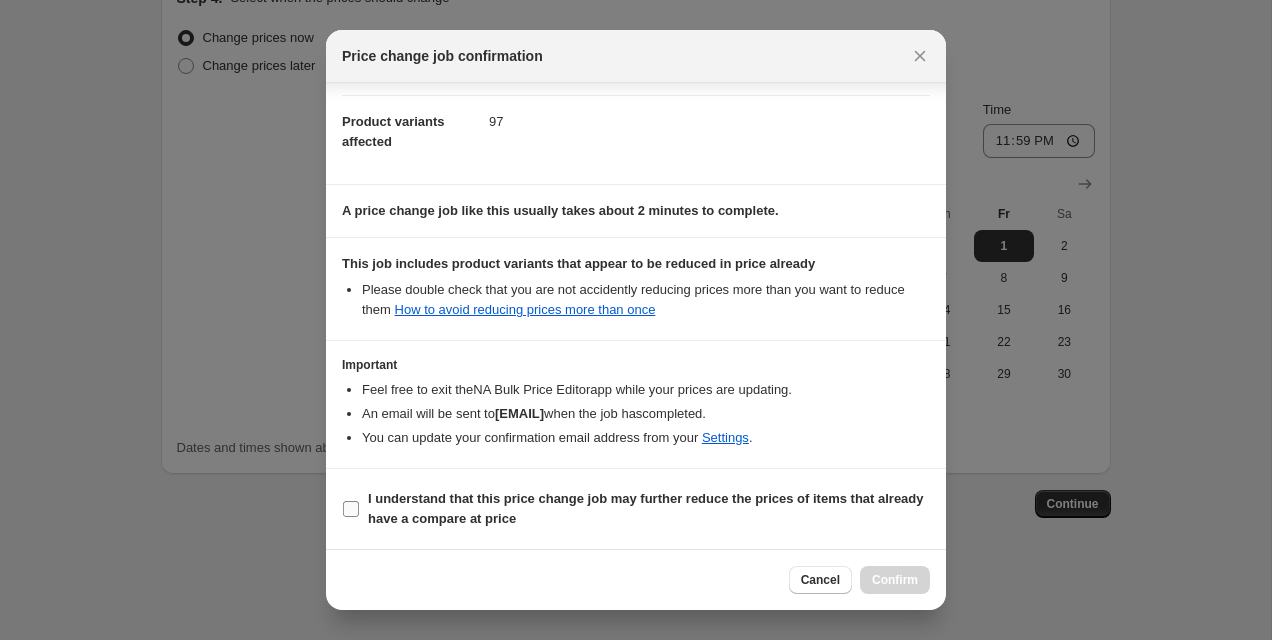 click on "I understand that this price change job may further reduce the prices of items that already have a compare at price" at bounding box center (646, 508) 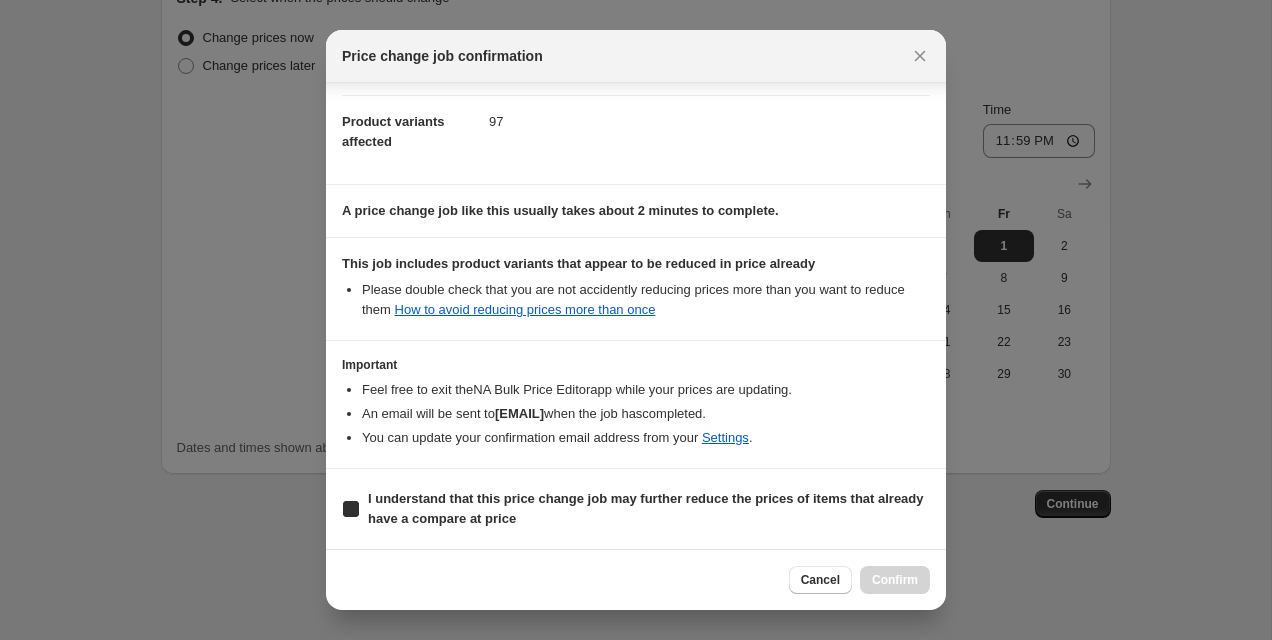 checkbox on "true" 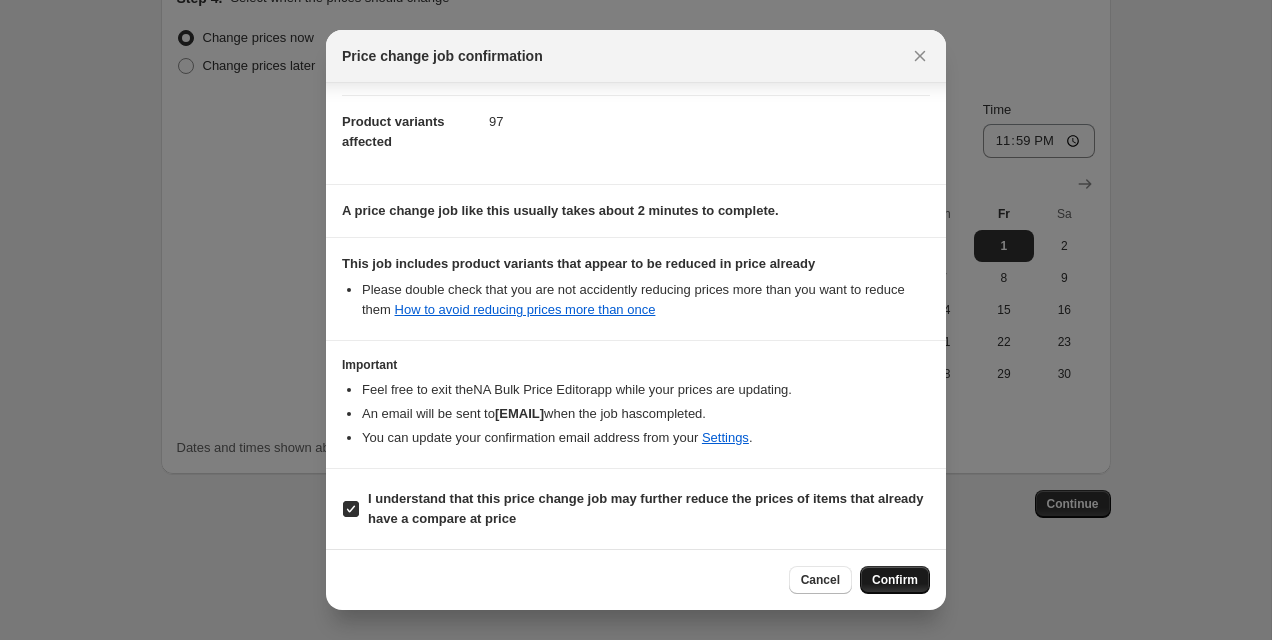 click on "Confirm" at bounding box center [895, 580] 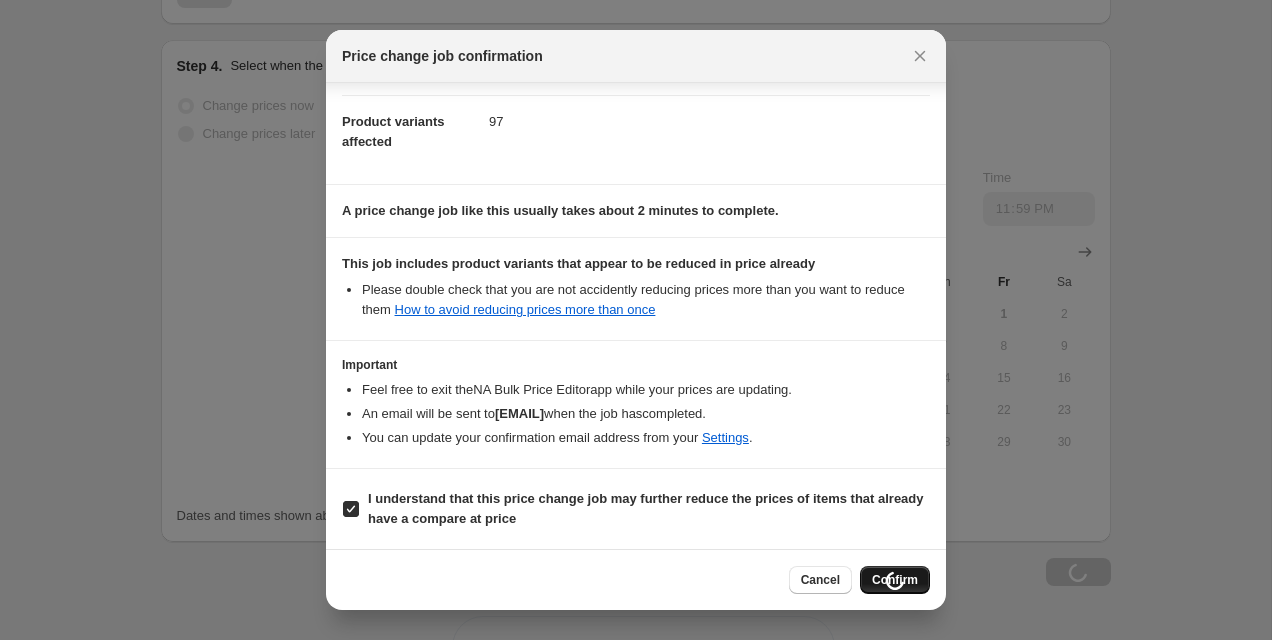 scroll, scrollTop: 2026, scrollLeft: 0, axis: vertical 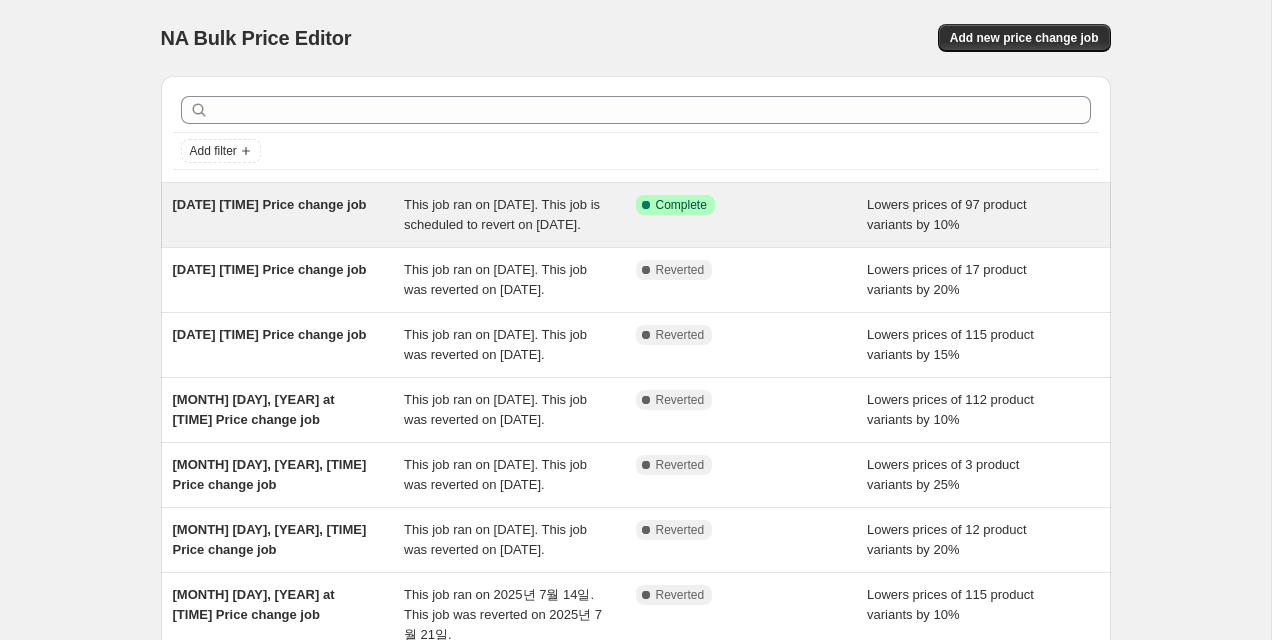 click on "This job ran on [DATE]. This job is scheduled to revert on [DATE]." at bounding box center (520, 215) 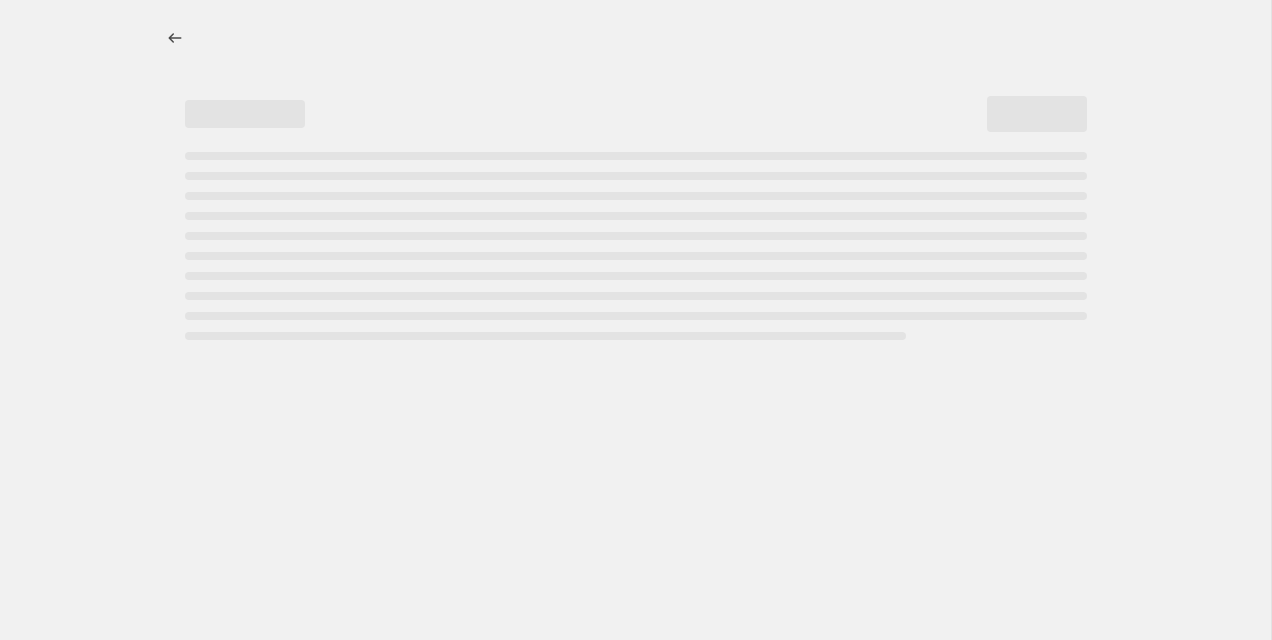 select on "percentage" 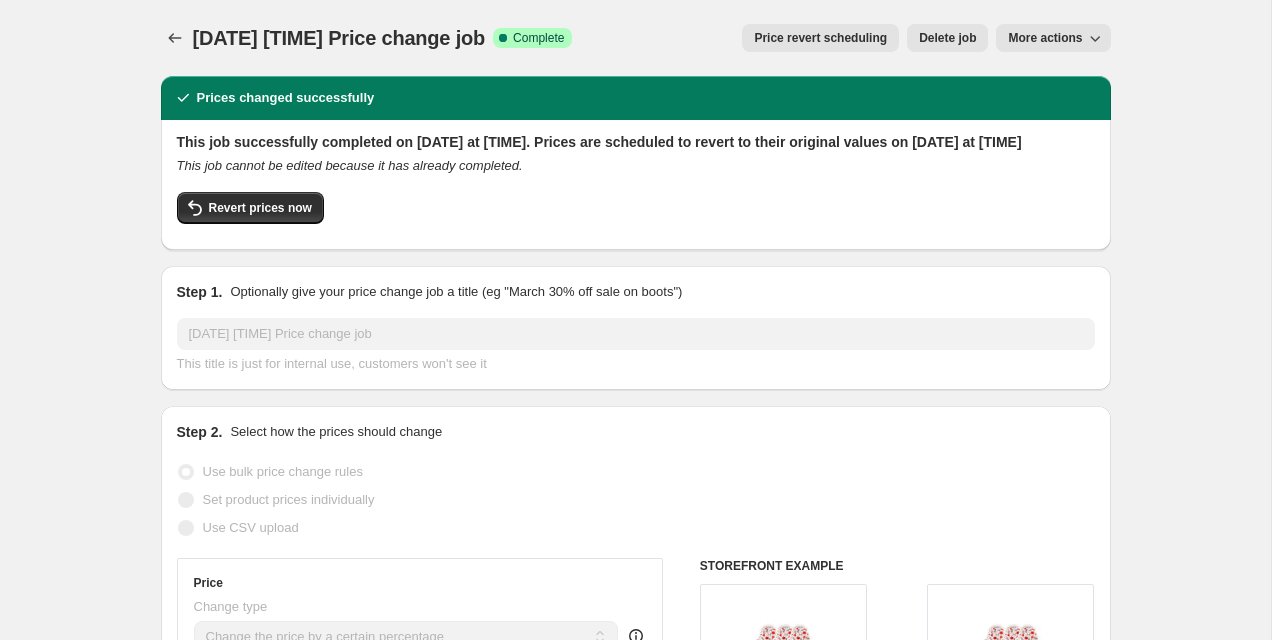 click on "Price revert scheduling" at bounding box center (820, 38) 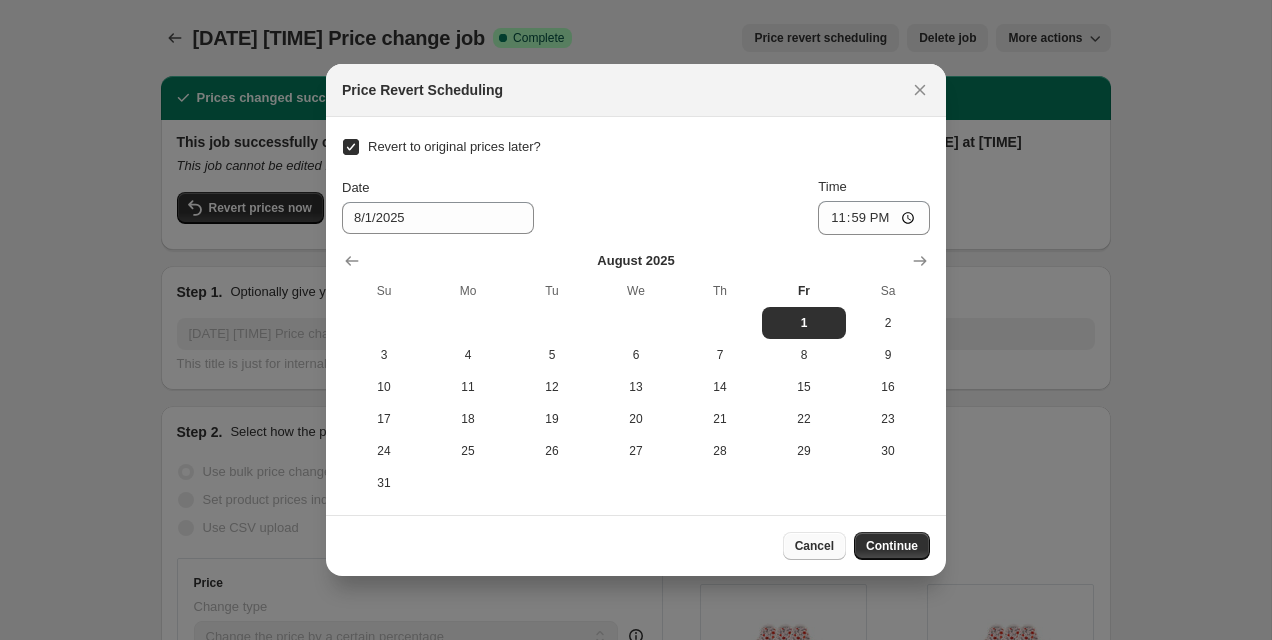 click on "Cancel" at bounding box center (814, 546) 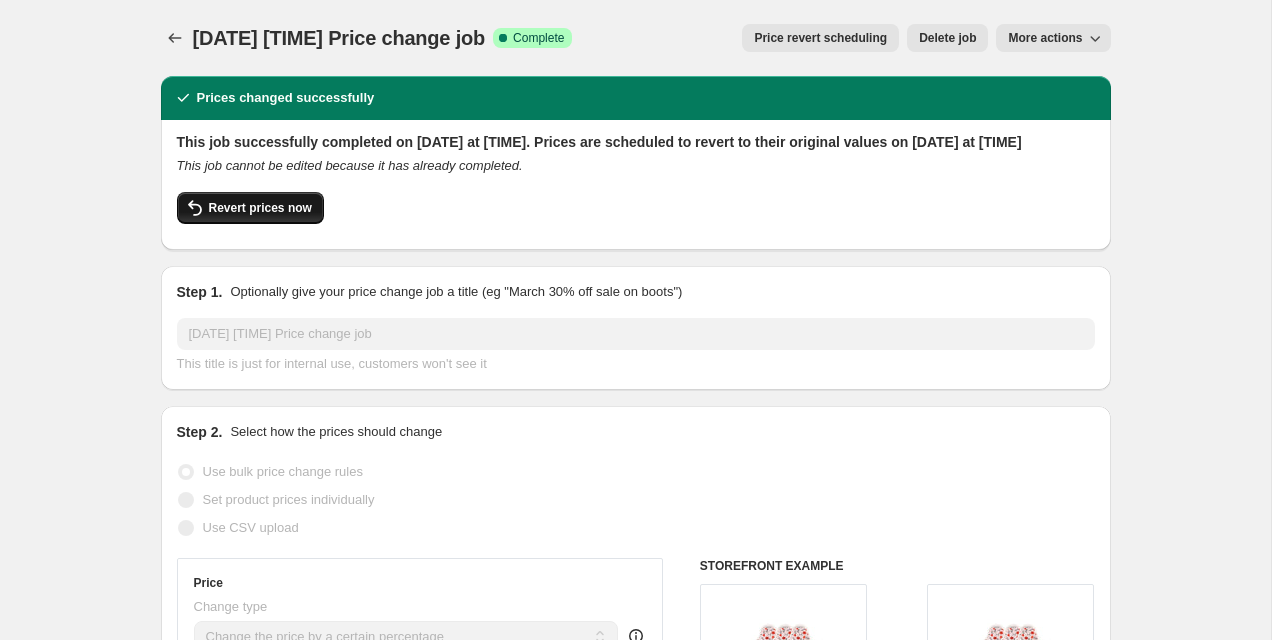 click on "Revert prices now" at bounding box center [260, 208] 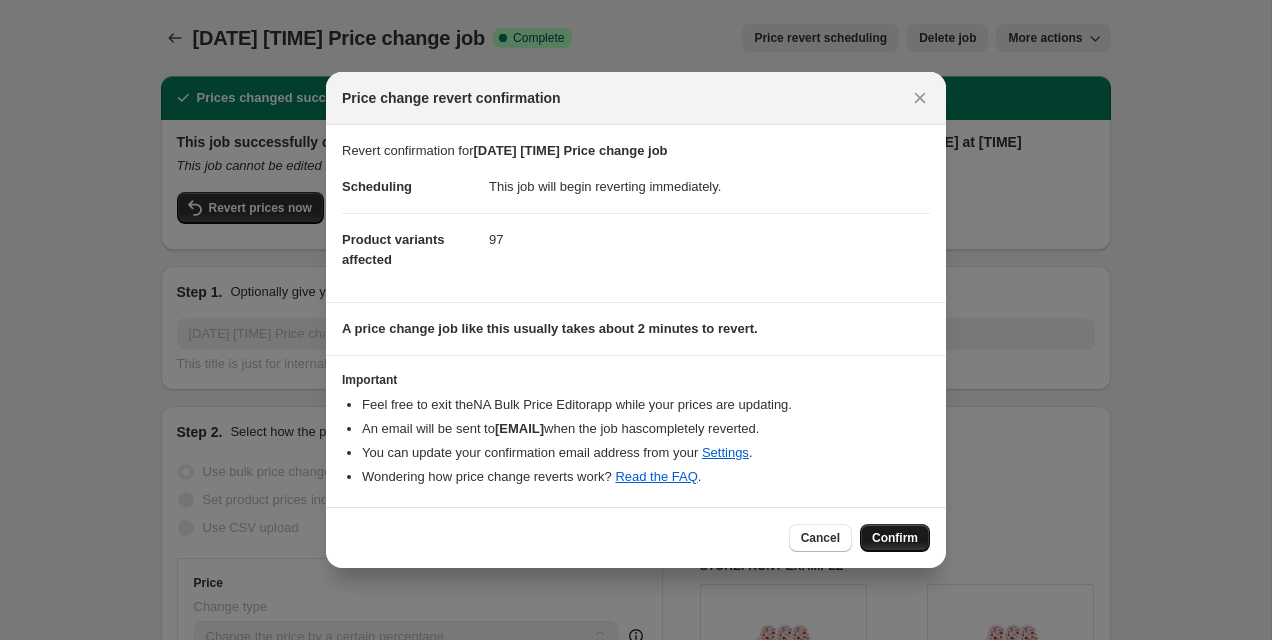 click on "Confirm" at bounding box center [895, 538] 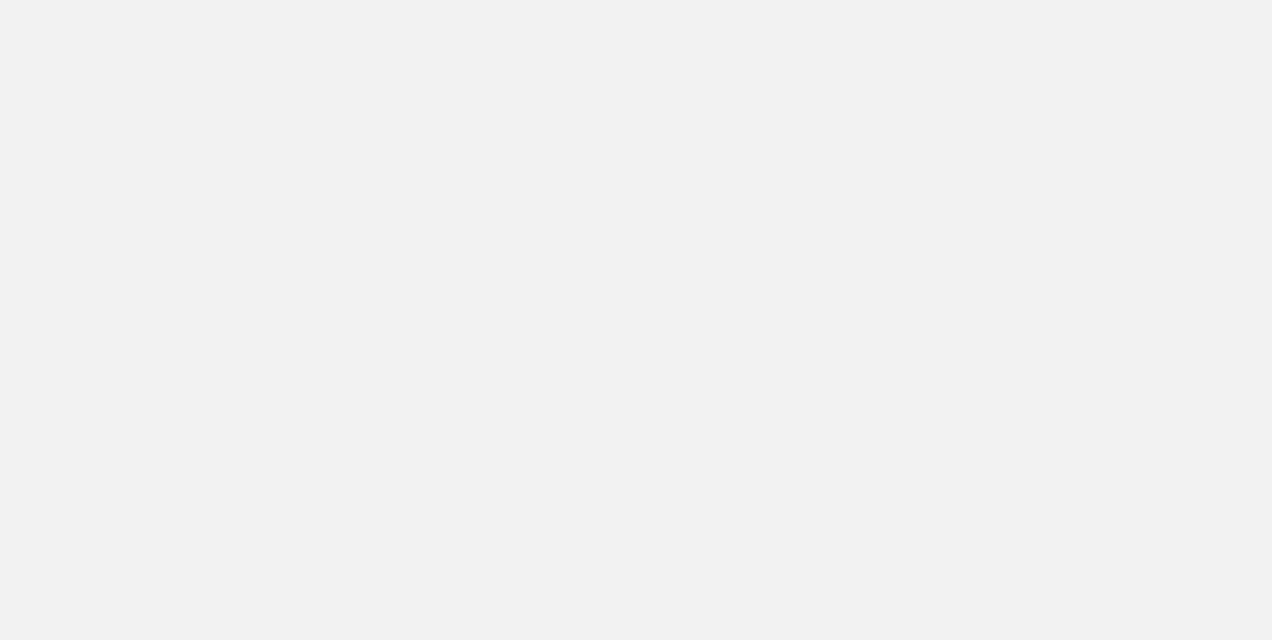 scroll, scrollTop: 0, scrollLeft: 0, axis: both 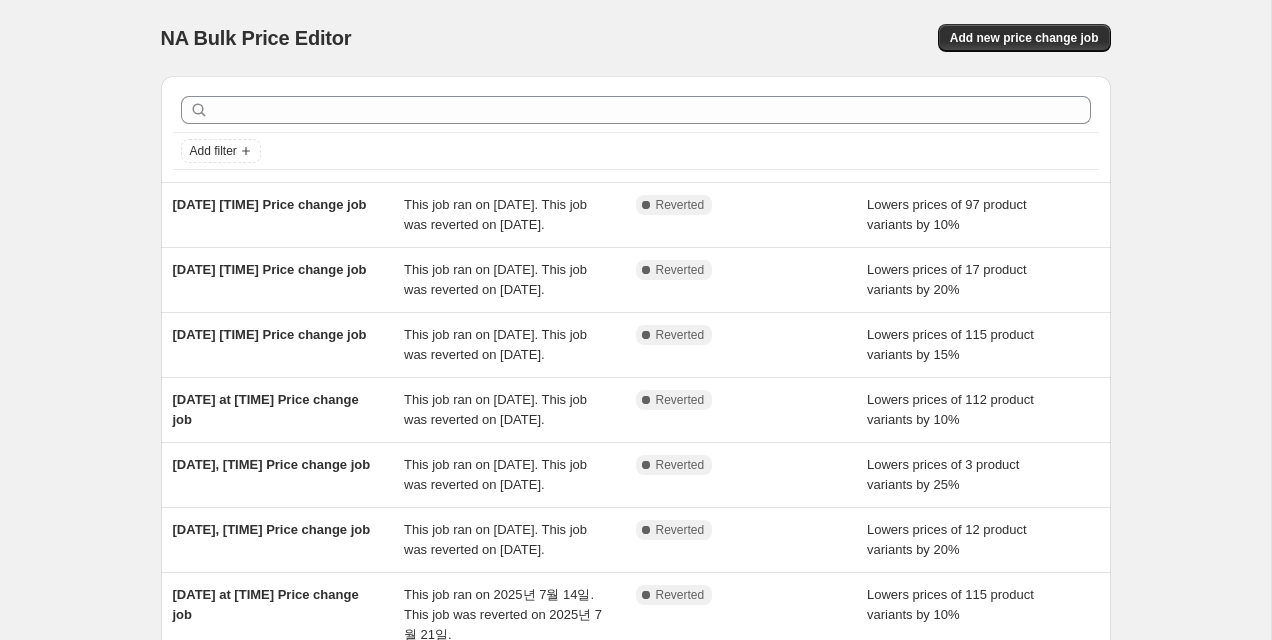 click on "NA Bulk Price Editor. This page is ready NA Bulk Price Editor Add new price change job" at bounding box center (636, 38) 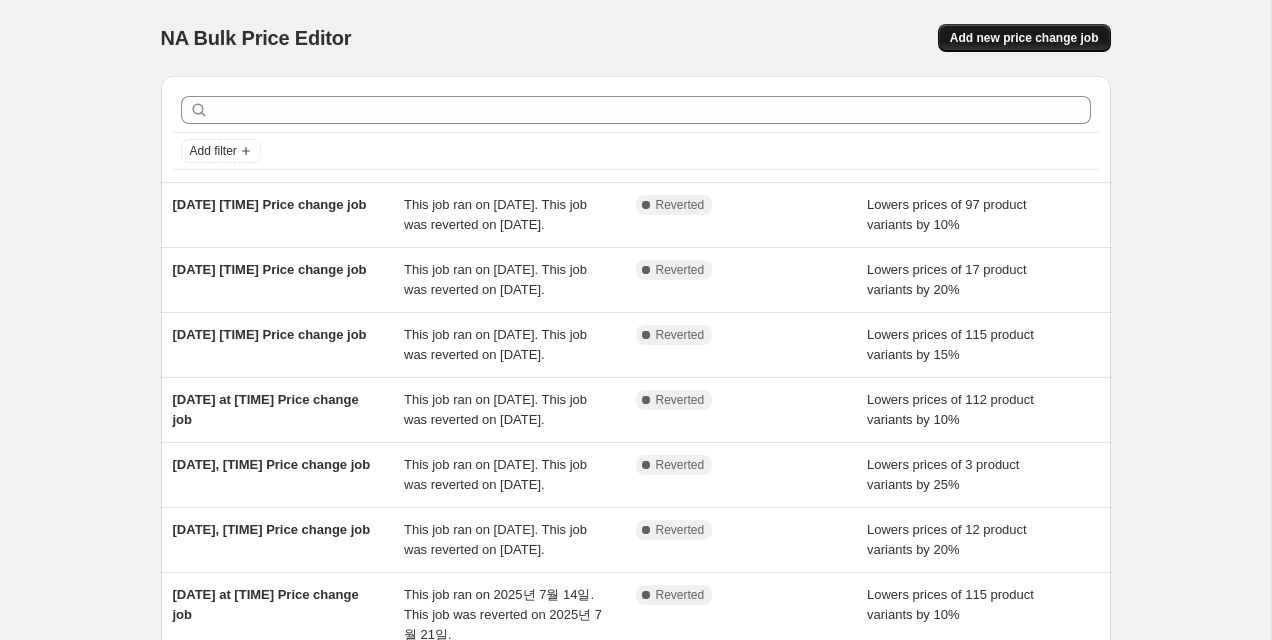 click on "Add new price change job" at bounding box center (1024, 38) 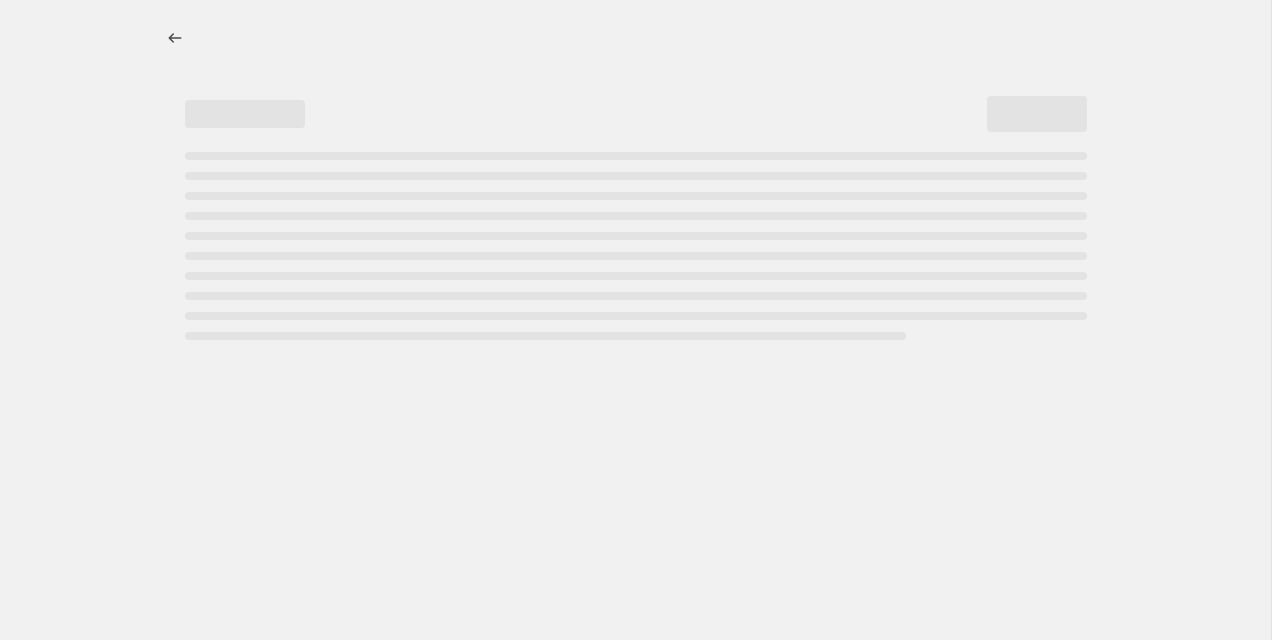 select on "percentage" 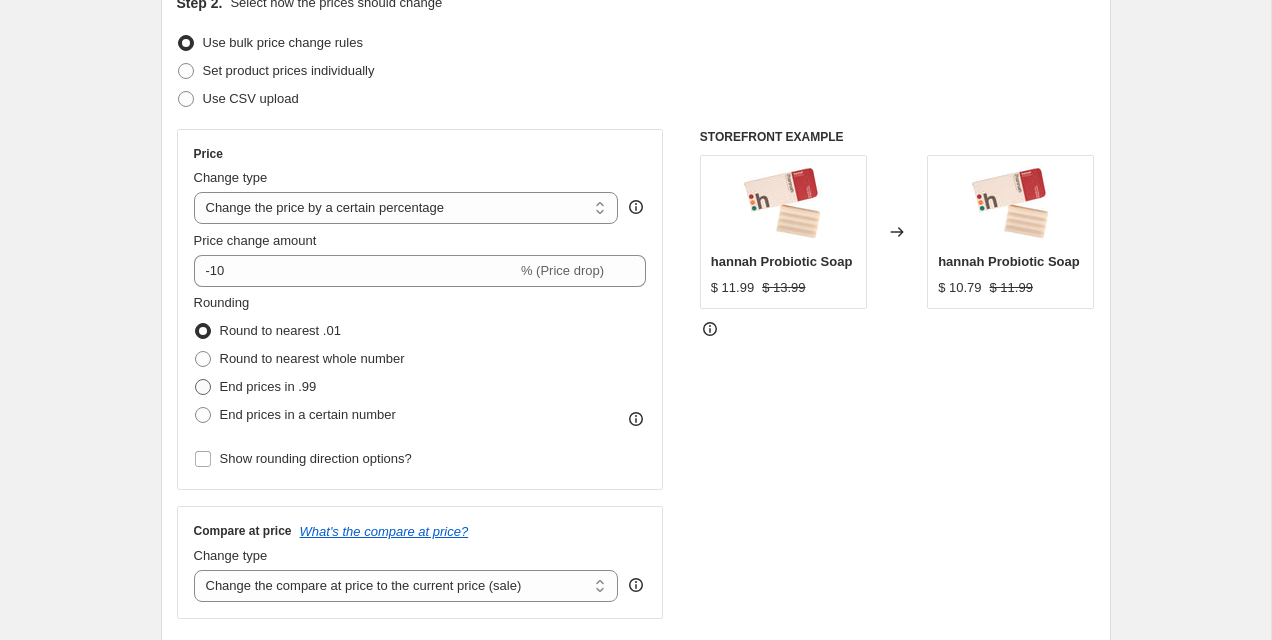 scroll, scrollTop: 265, scrollLeft: 0, axis: vertical 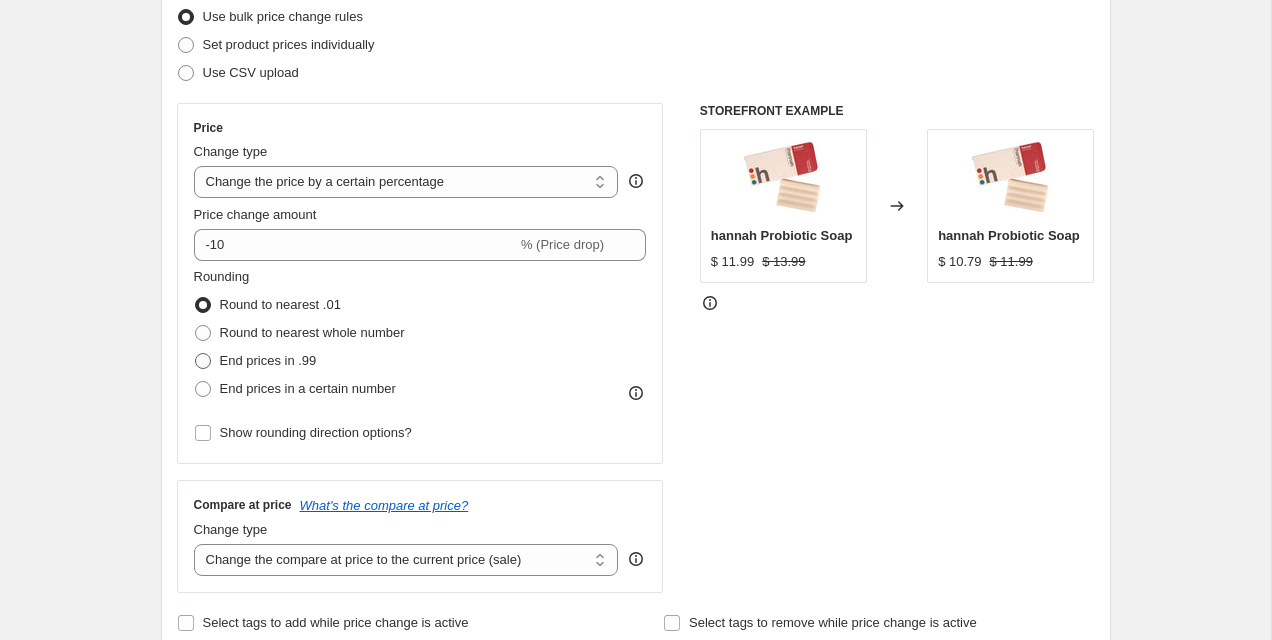 click on "End prices in .99" at bounding box center (268, 360) 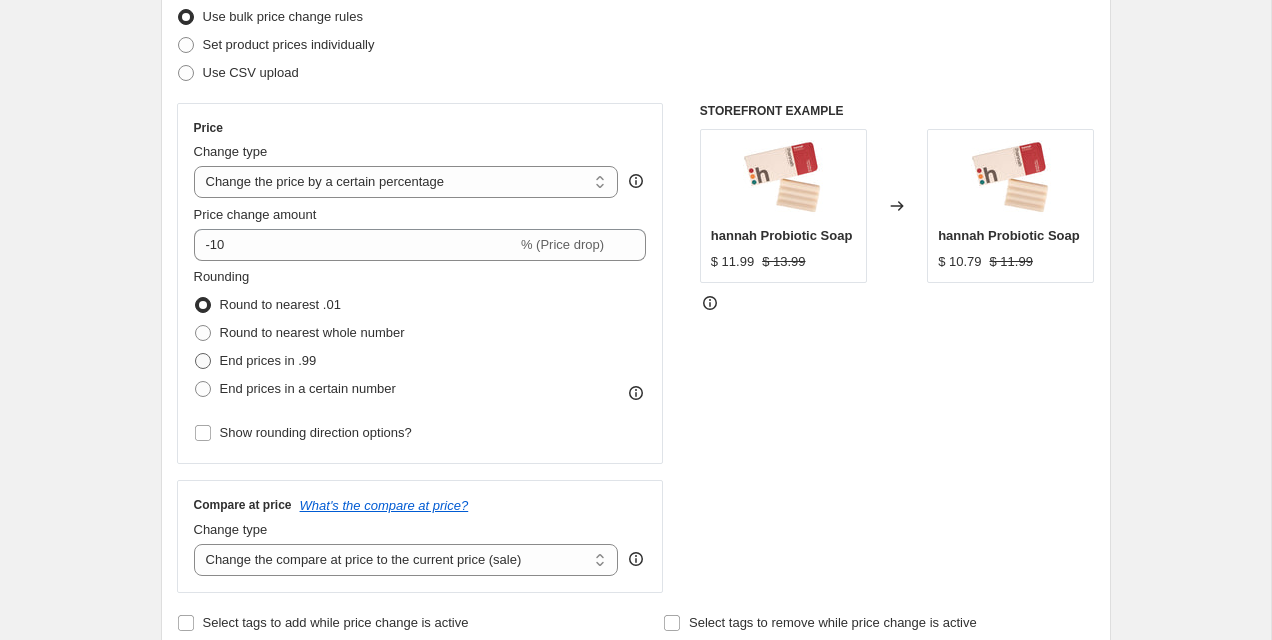 radio on "true" 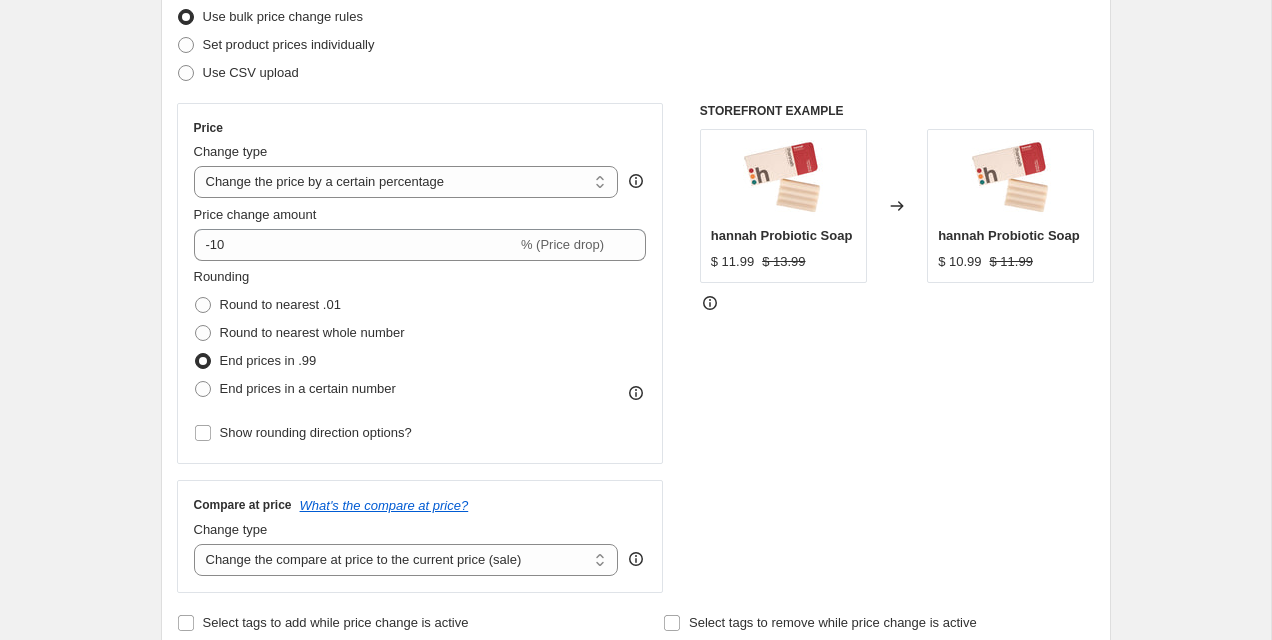 click on "Create new price change job. This page is ready Create new price change job Draft Step 1. Optionally give your price change job a title (eg "March 30% off sale on boots") 2025년 8월 1일 오전 7:22:07 Price change job This title is just for internal use, customers won't see it Step 2. Select how the prices should change Use bulk price change rules Set product prices individually Use CSV upload Price Change type Change the price to a certain amount Change the price by a certain amount Change the price by a certain percentage Change the price to the current compare at price (price before sale) Change the price by a certain amount relative to the compare at price Change the price by a certain percentage relative to the compare at price Don't change the price Change the price by a certain percentage relative to the cost per item Change price to certain cost margin Change the price by a certain percentage Price change amount -10 % (Price drop) Rounding Round to nearest .01 Round to nearest whole number $ 11.99" at bounding box center [635, 744] 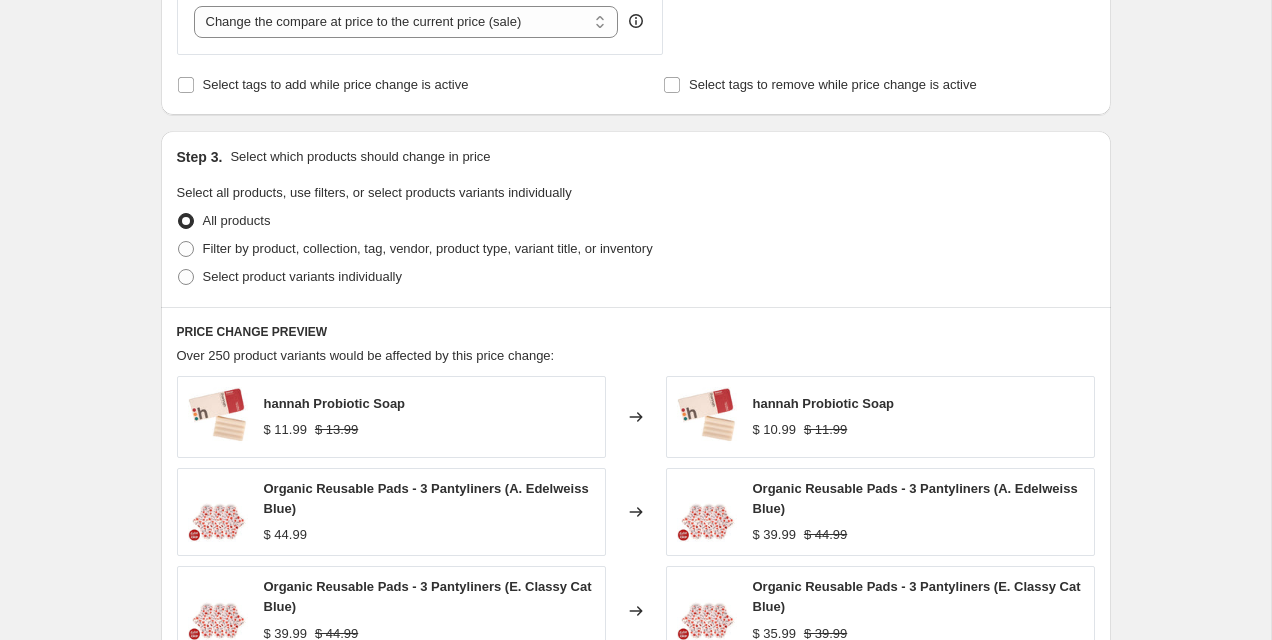 scroll, scrollTop: 774, scrollLeft: 0, axis: vertical 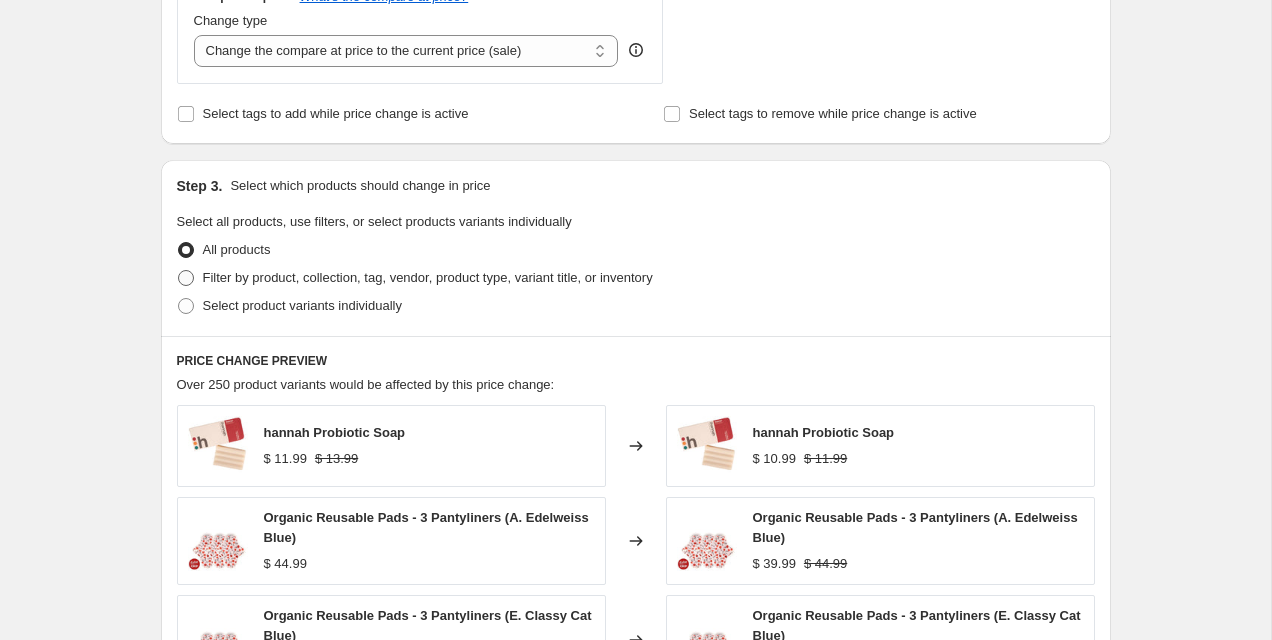 click on "Filter by product, collection, tag, vendor, product type, variant title, or inventory" at bounding box center [428, 277] 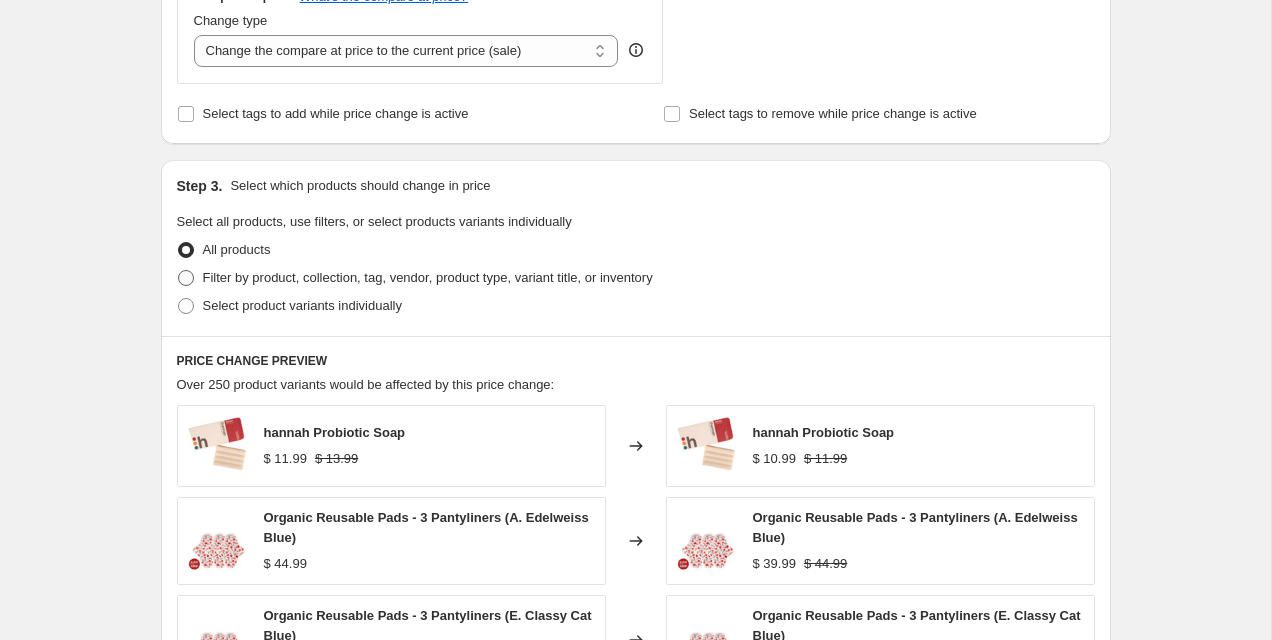 radio on "true" 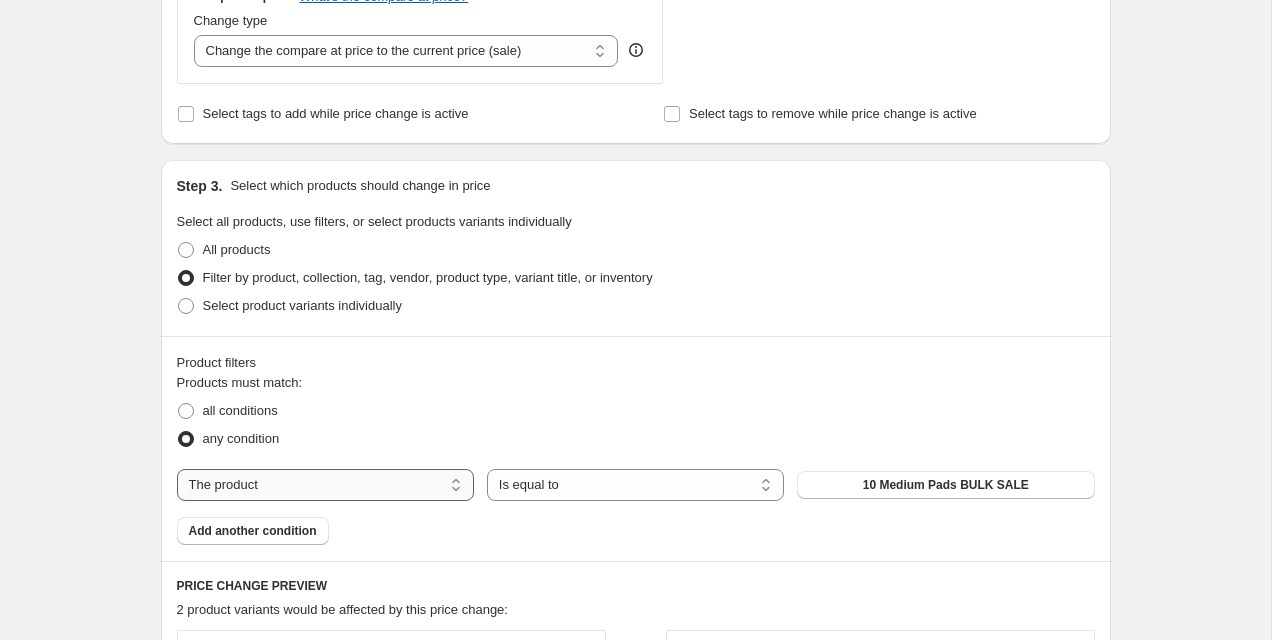 click on "The product The product's collection The product's tag The product's vendor The product's type The product's status The variant's title Inventory quantity" at bounding box center [325, 485] 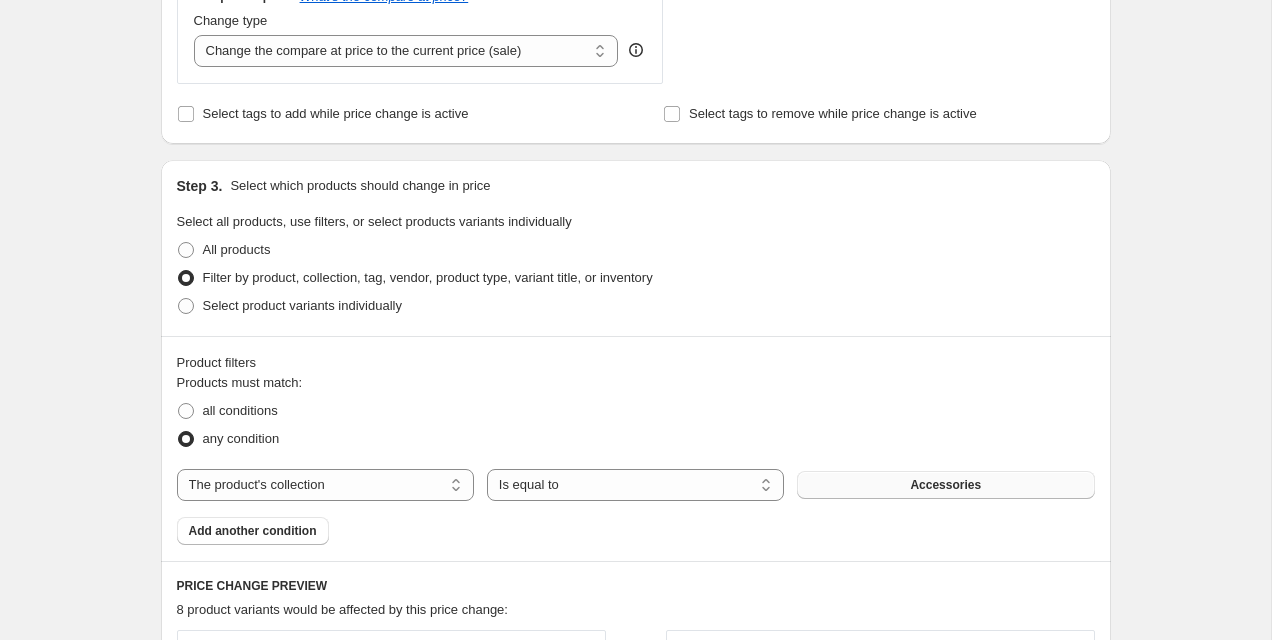 click on "Accessories" at bounding box center (945, 485) 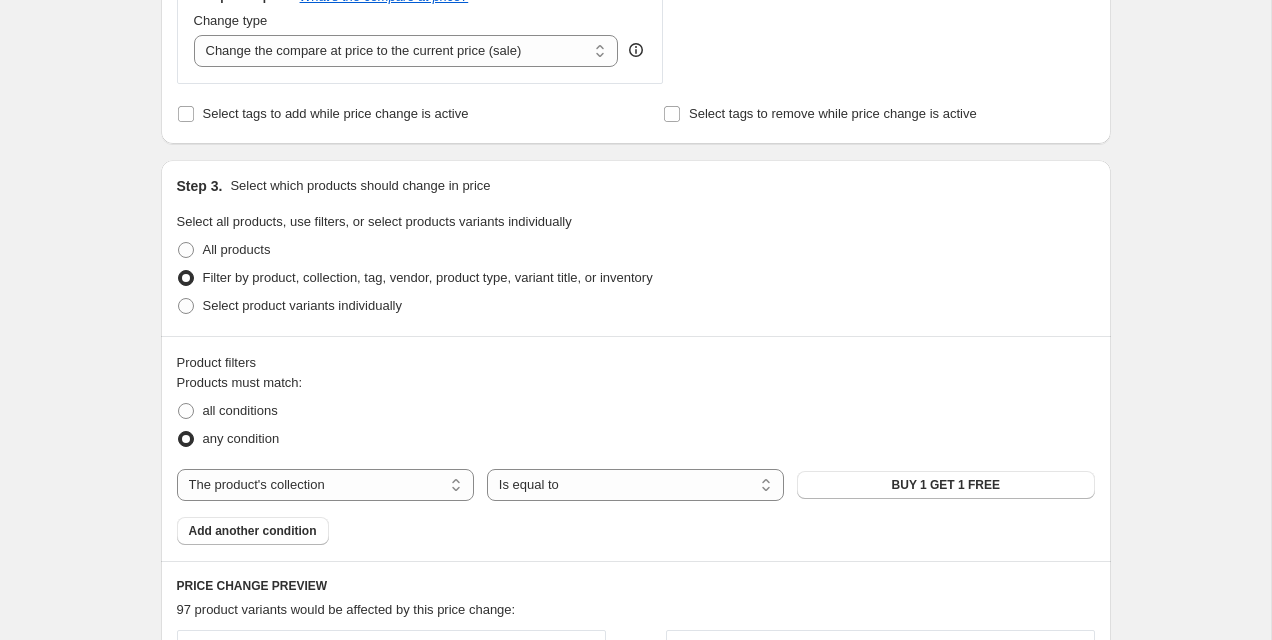 click on "Create new price change job. This page is ready Create new price change job Draft Step 1. Optionally give your price change job a title (eg "March 30% off sale on boots") 2025년 8월 1일 오전 7:22:07 Price change job This title is just for internal use, customers won't see it Step 2. Select how the prices should change Use bulk price change rules Set product prices individually Use CSV upload Price Change type Change the price to a certain amount Change the price by a certain amount Change the price by a certain percentage Change the price to the current compare at price (price before sale) Change the price by a certain amount relative to the compare at price Change the price by a certain percentage relative to the compare at price Don't change the price Change the price by a certain percentage relative to the cost per item Change price to certain cost margin Change the price by a certain percentage Price change amount -10 % (Price drop) Rounding Round to nearest .01 Round to nearest whole number $ 44.99" at bounding box center [635, 354] 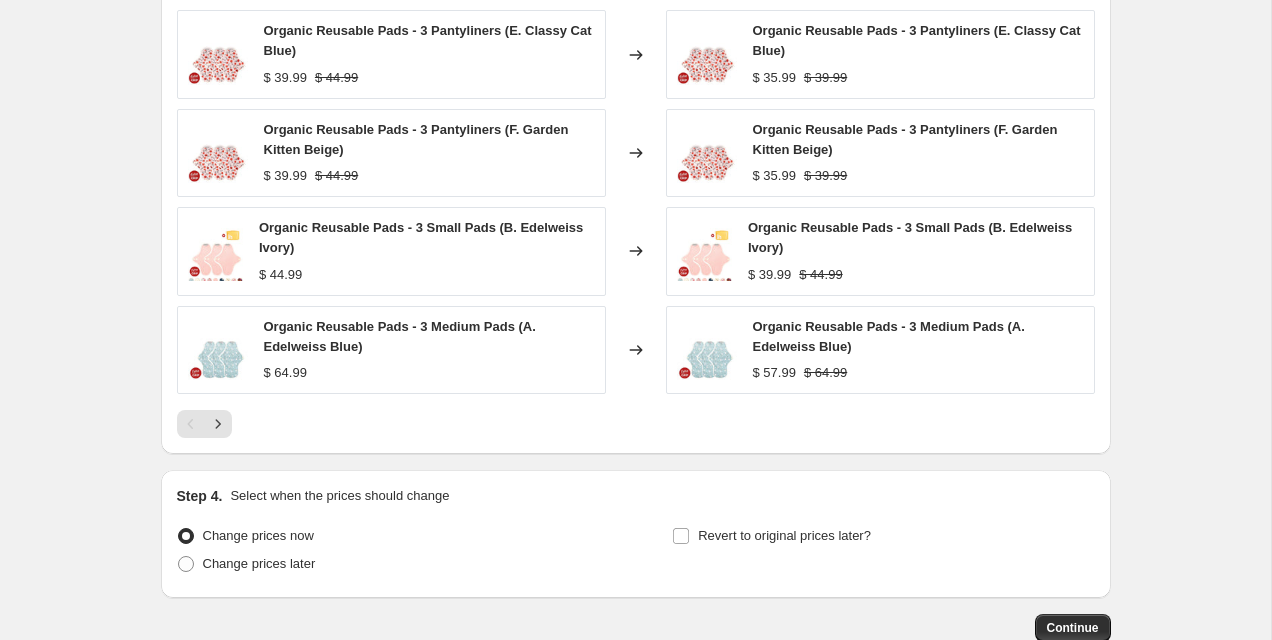 scroll, scrollTop: 1616, scrollLeft: 0, axis: vertical 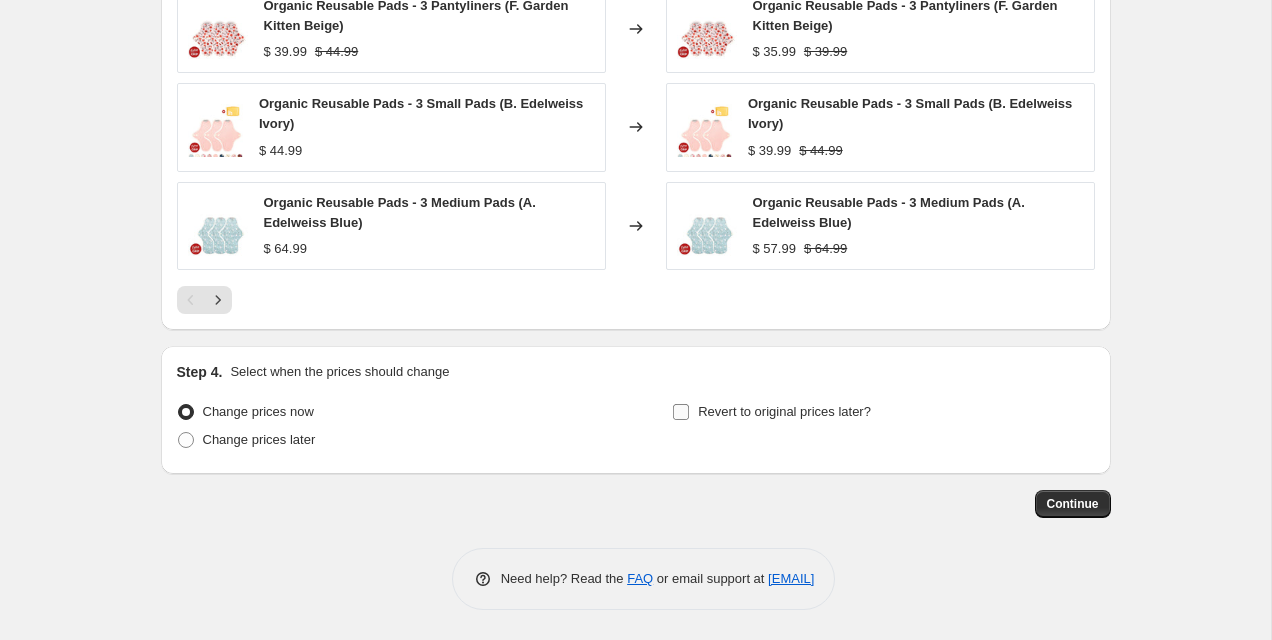 click on "Revert to original prices later?" at bounding box center (771, 412) 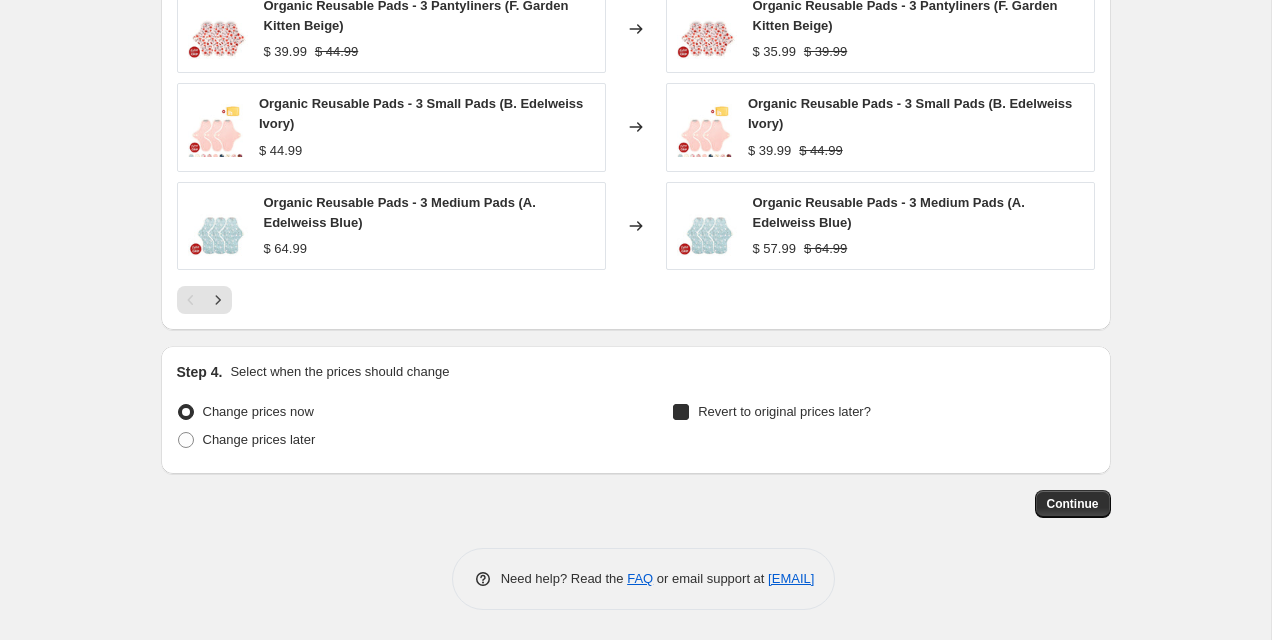 checkbox on "true" 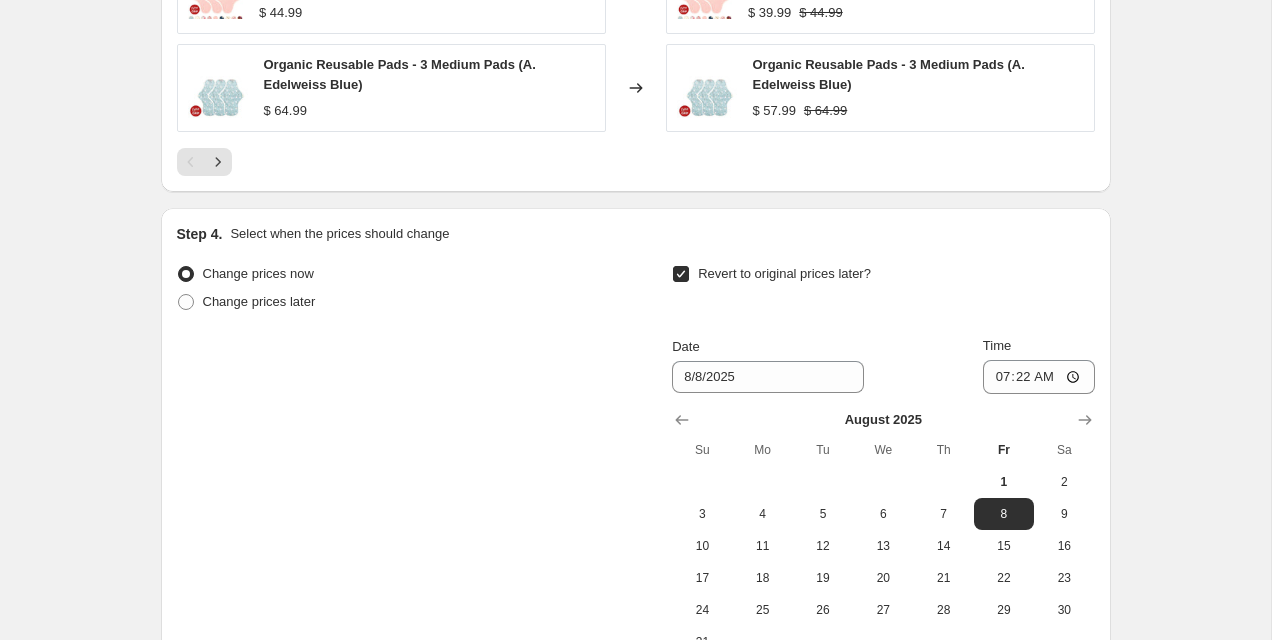 scroll, scrollTop: 1775, scrollLeft: 0, axis: vertical 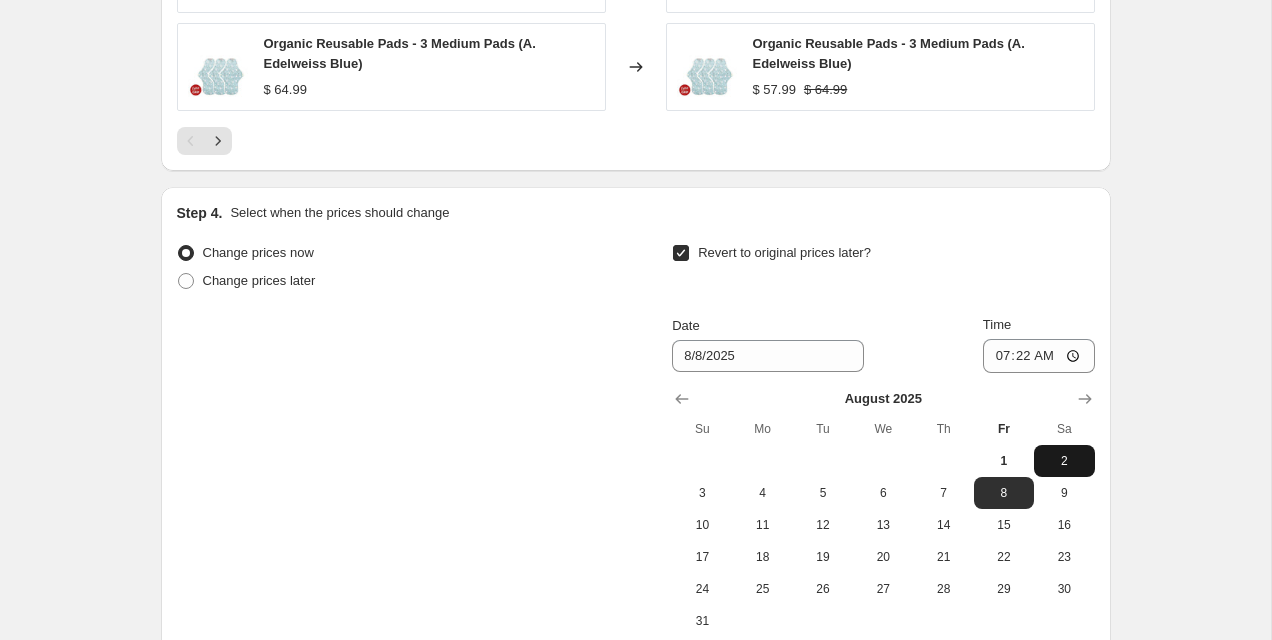 click on "2" at bounding box center (1064, 461) 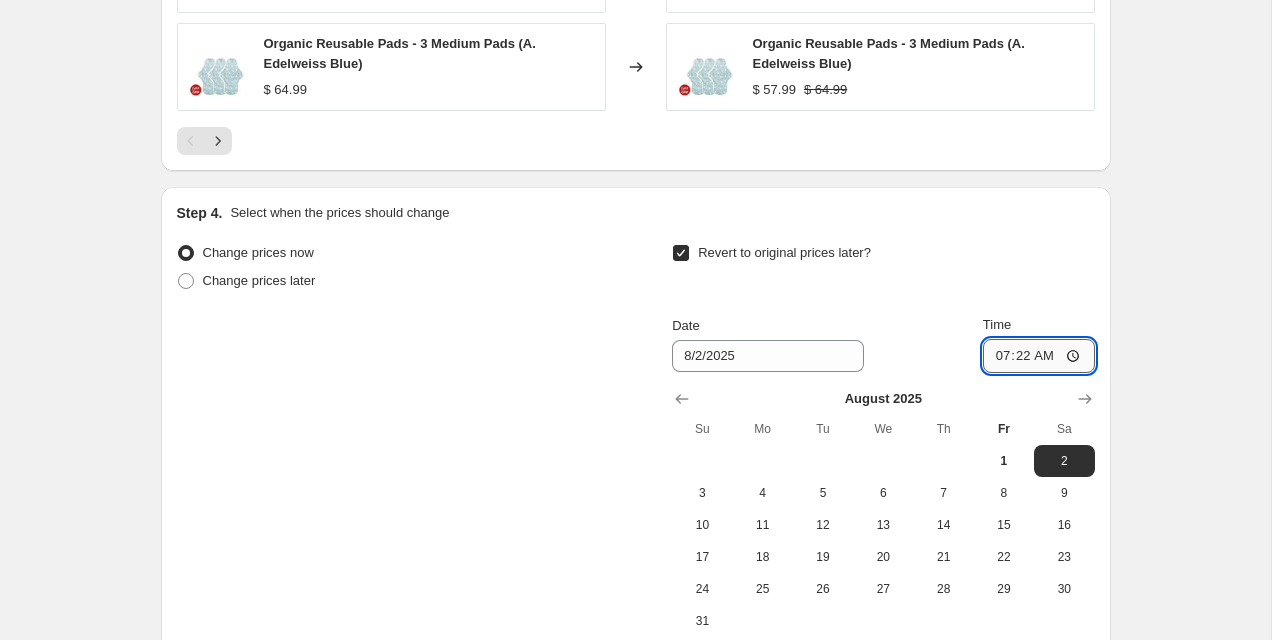 click on "07:22" at bounding box center [1039, 356] 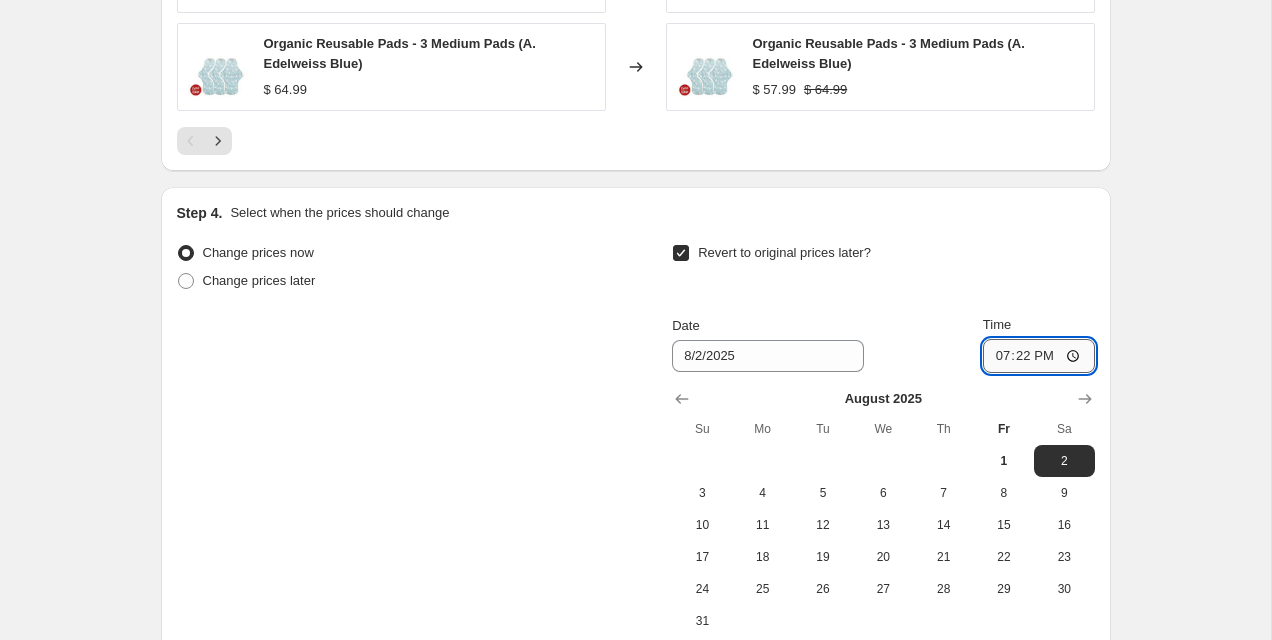 click on "19:22" at bounding box center [1039, 356] 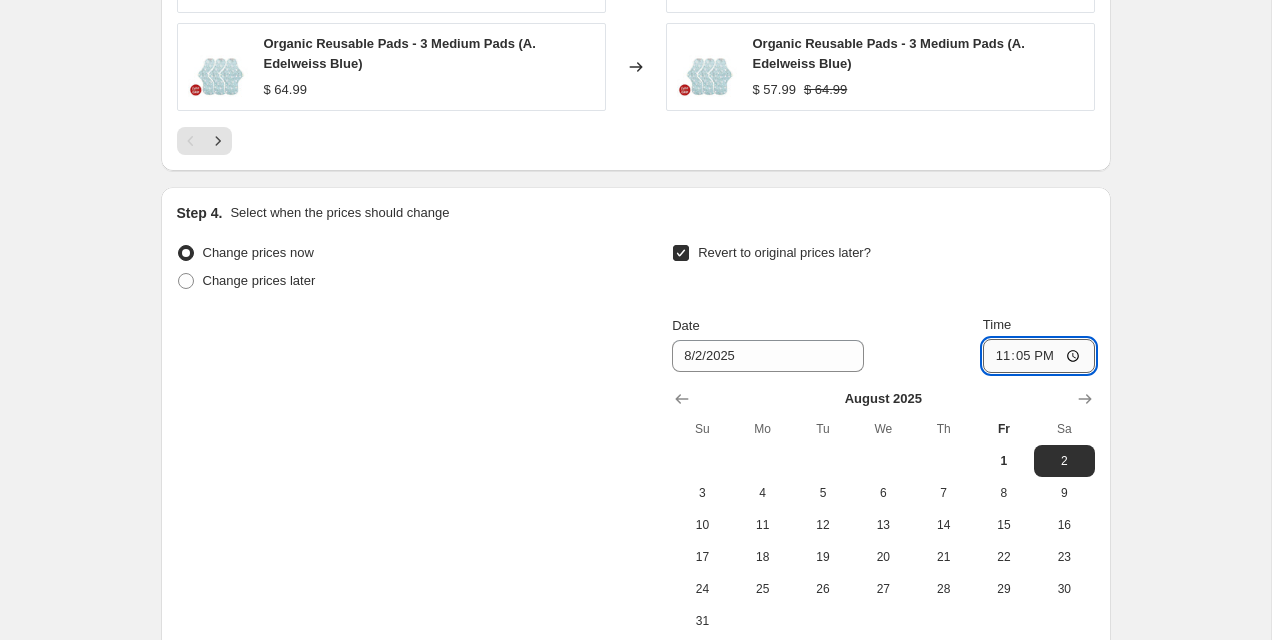 type on "23:59" 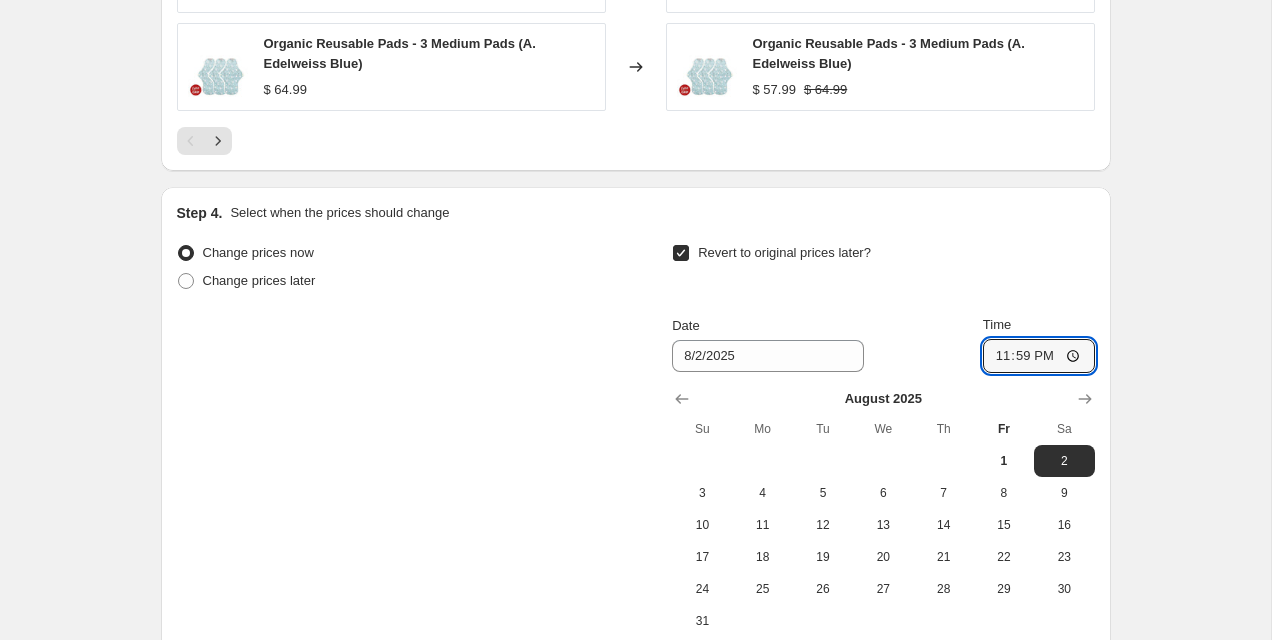 click on "Create new price change job. This page is ready Create new price change job Draft Step 1. Optionally give your price change job a title (eg "March 30% off sale on boots") 2025년 8월 1일 오전 7:22:07 Price change job This title is just for internal use, customers won't see it Step 2. Select how the prices should change Use bulk price change rules Set product prices individually Use CSV upload Price Change type Change the price to a certain amount Change the price by a certain amount Change the price by a certain percentage Change the price to the current compare at price (price before sale) Change the price by a certain amount relative to the compare at price Change the price by a certain percentage relative to the compare at price Don't change the price Change the price by a certain percentage relative to the cost per item Change price to certain cost margin Change the price by a certain percentage Price change amount -10 % (Price drop) Rounding Round to nearest .01 Round to nearest whole number $ 44.99" at bounding box center (635, -460) 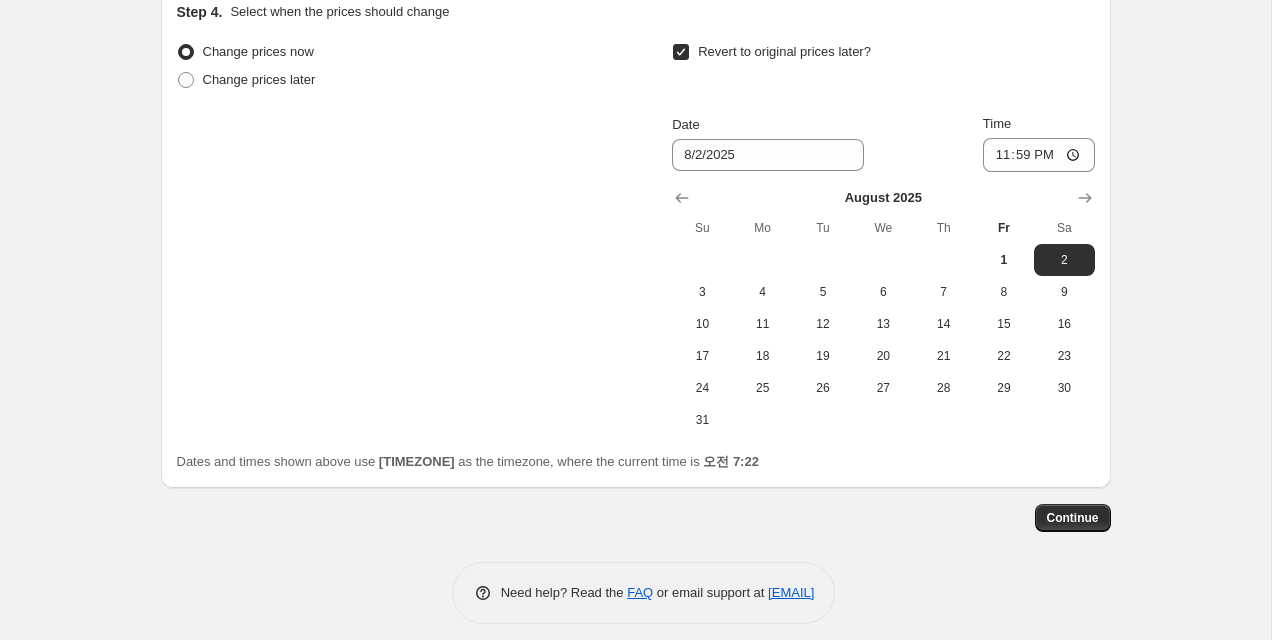 scroll, scrollTop: 1990, scrollLeft: 0, axis: vertical 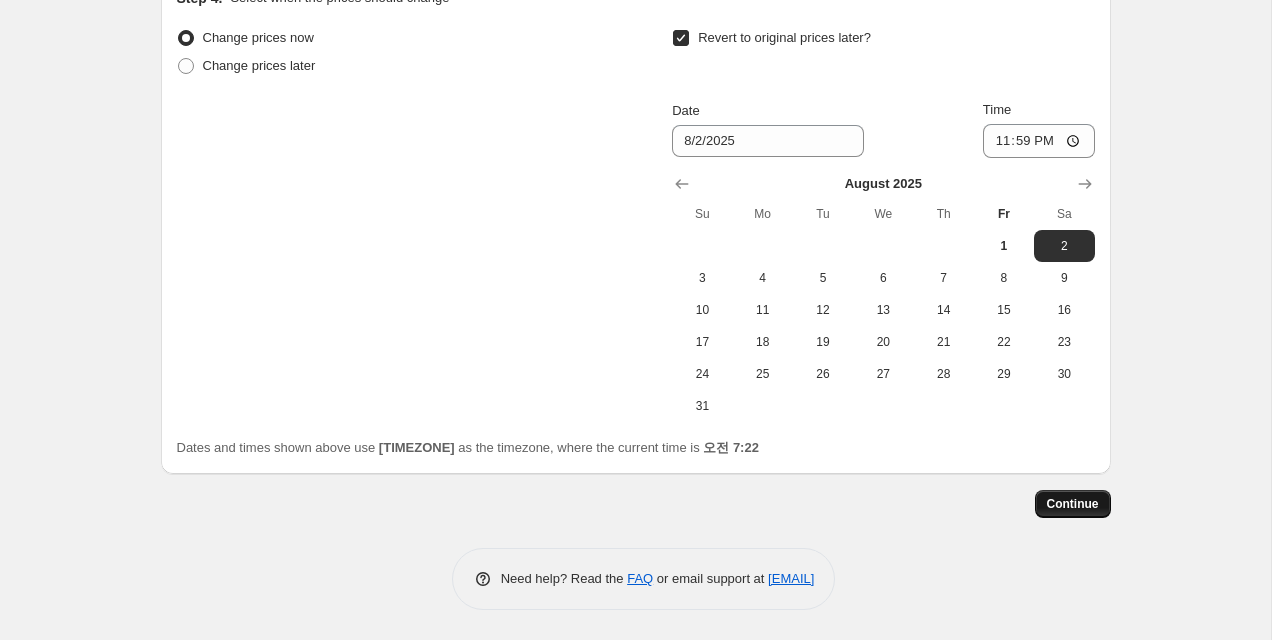 click on "Continue" at bounding box center (1073, 504) 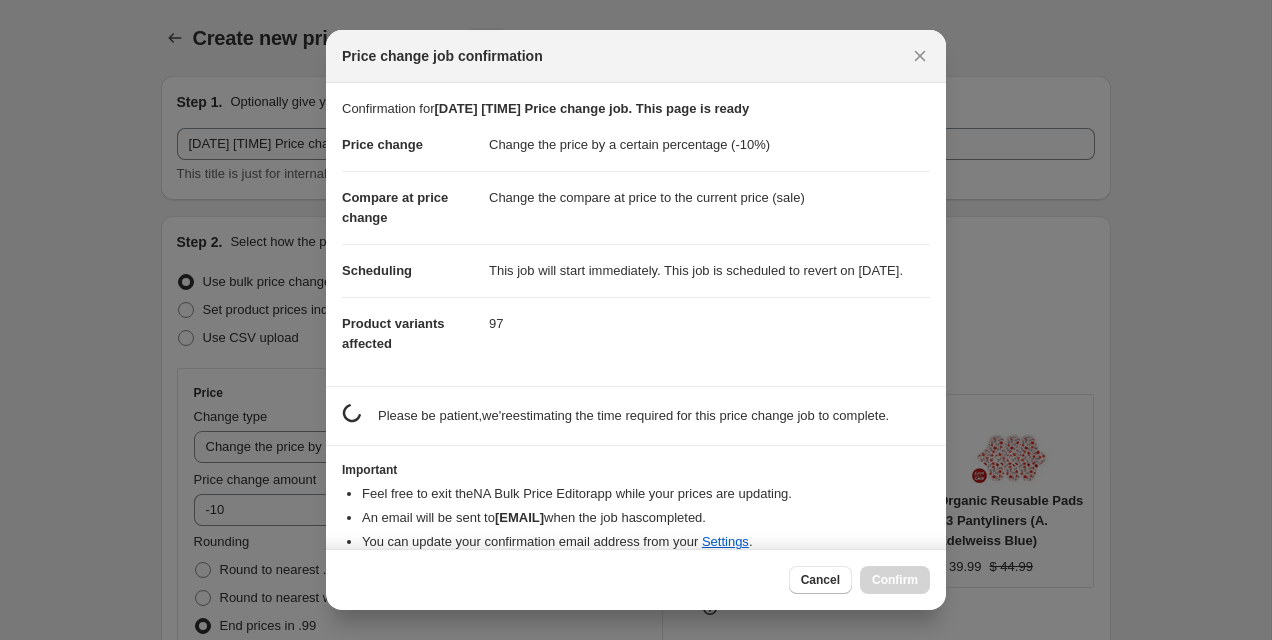 scroll, scrollTop: 0, scrollLeft: 0, axis: both 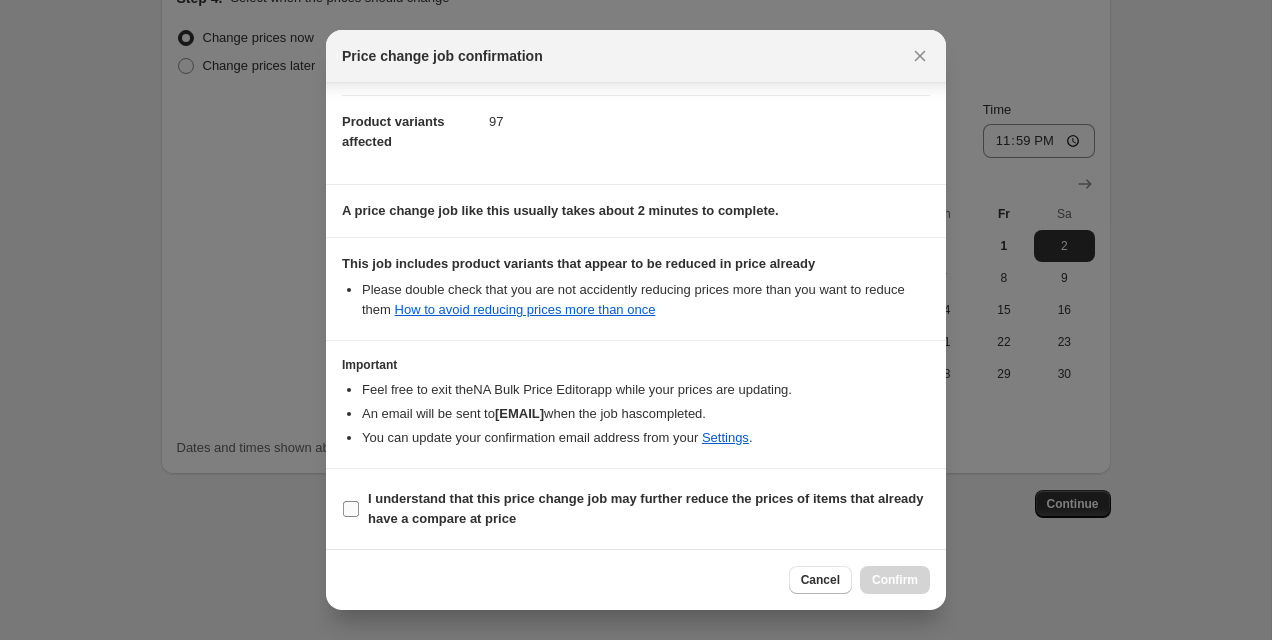 click on "I understand that this price change job may further reduce the prices of items that already have a compare at price" at bounding box center (649, 509) 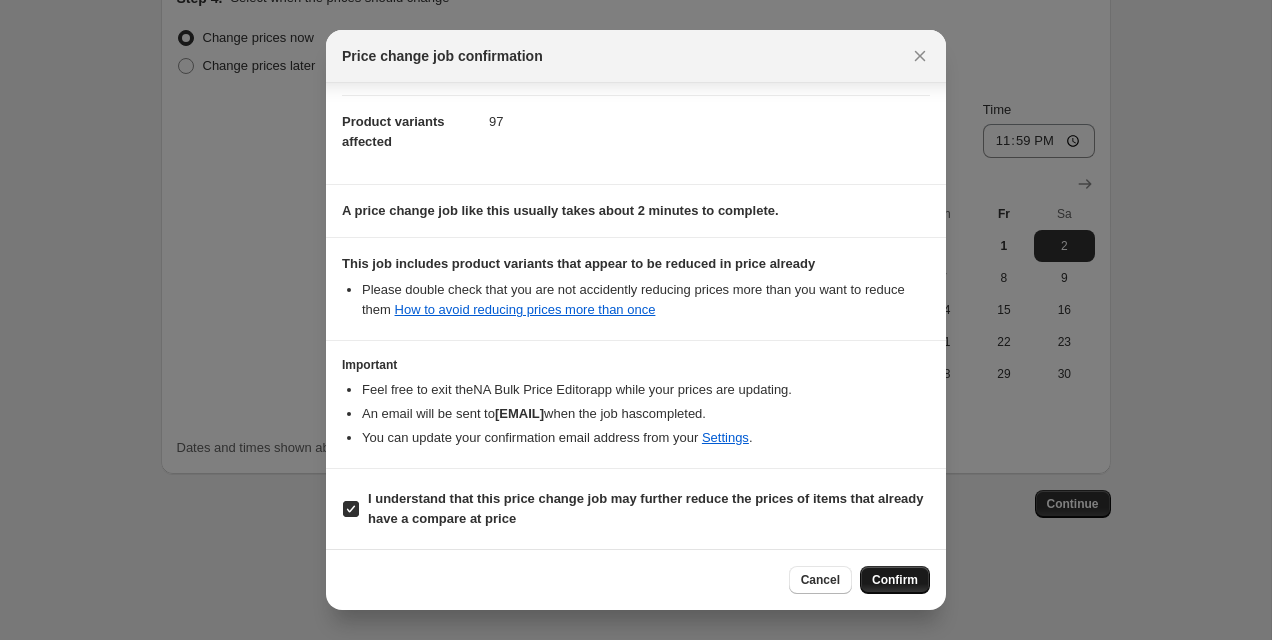 click on "Confirm" at bounding box center (895, 580) 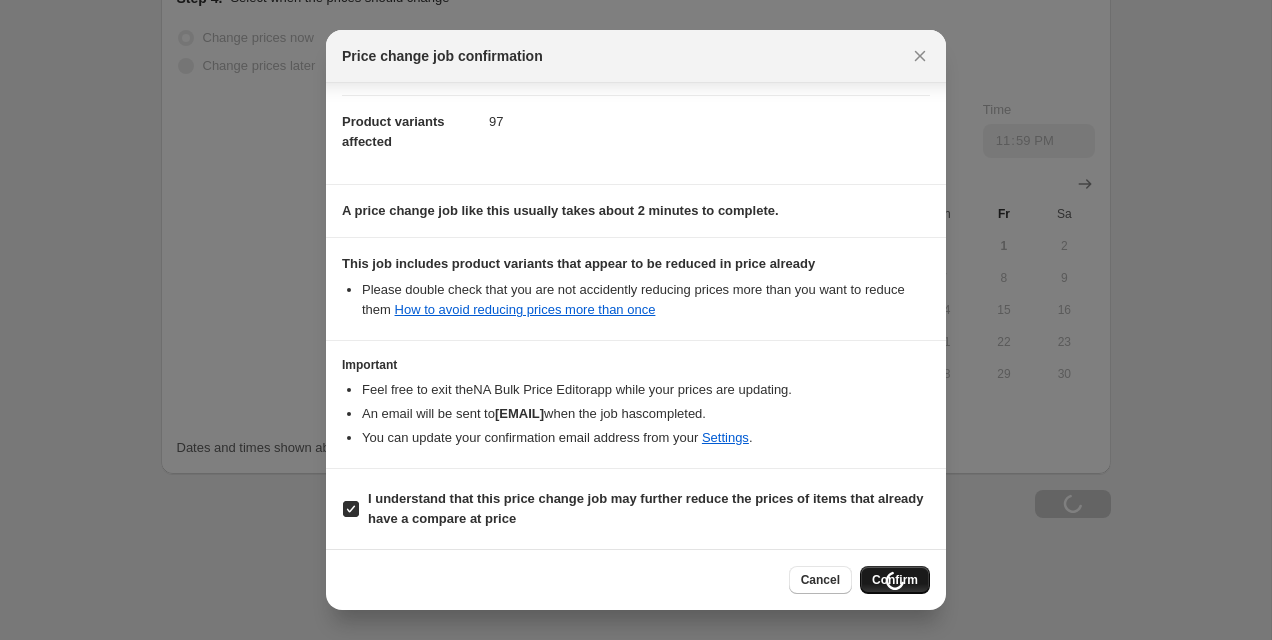 scroll, scrollTop: 2058, scrollLeft: 0, axis: vertical 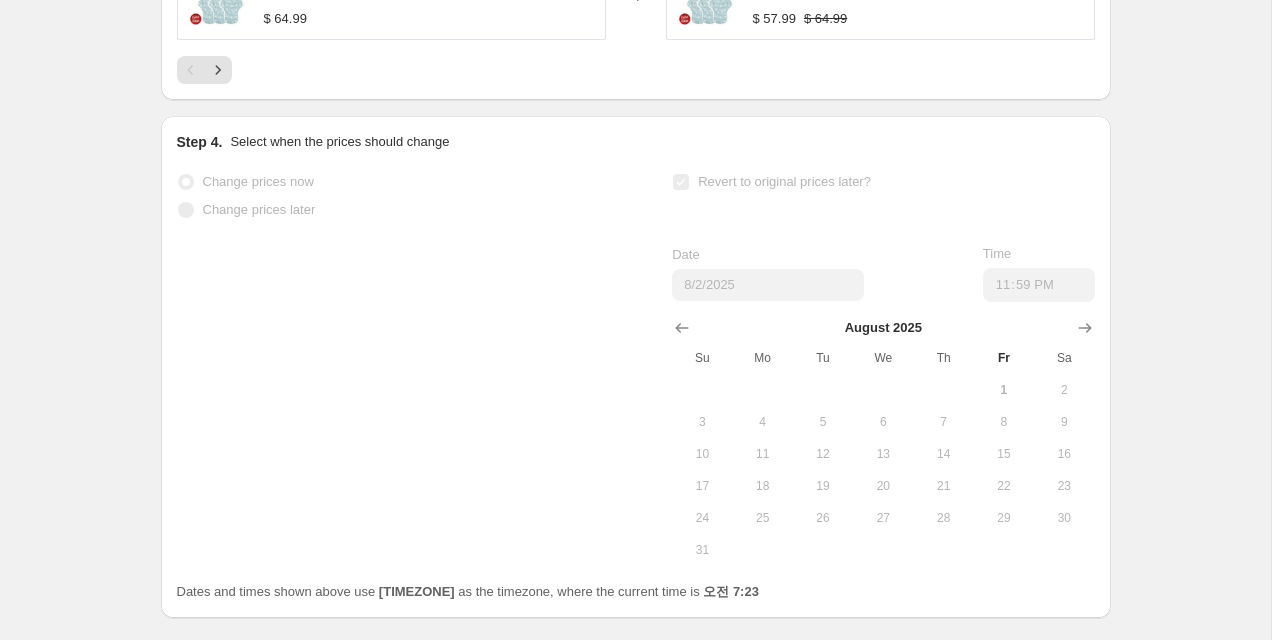 select on "percentage" 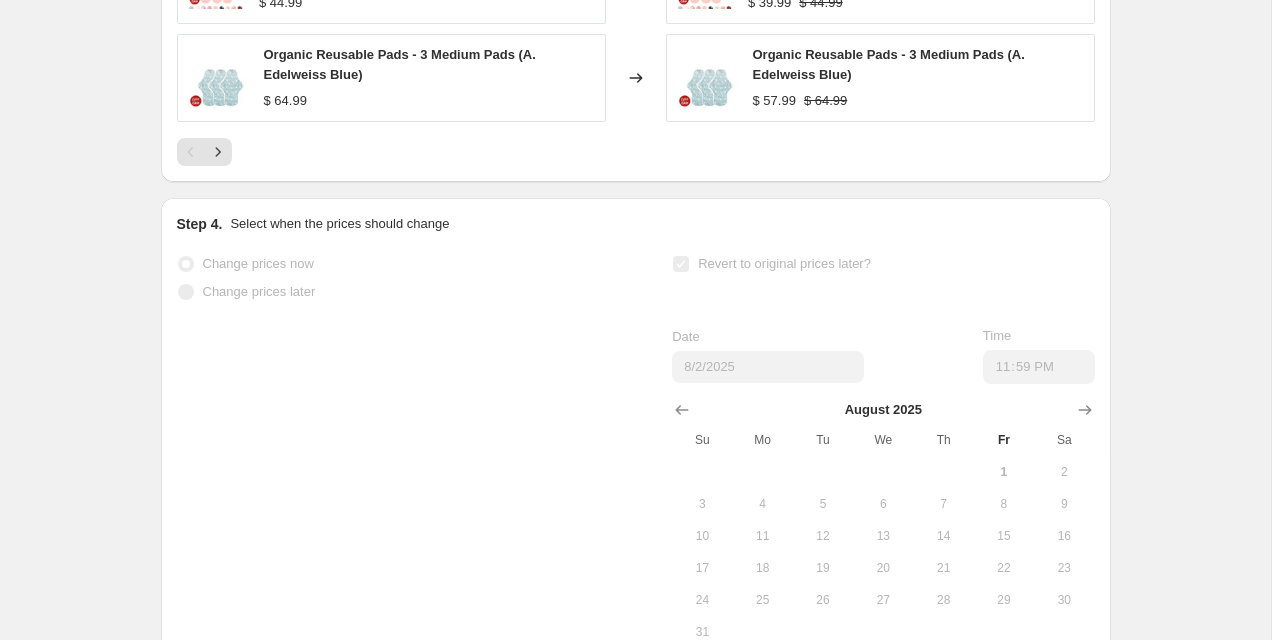 scroll, scrollTop: 0, scrollLeft: 0, axis: both 